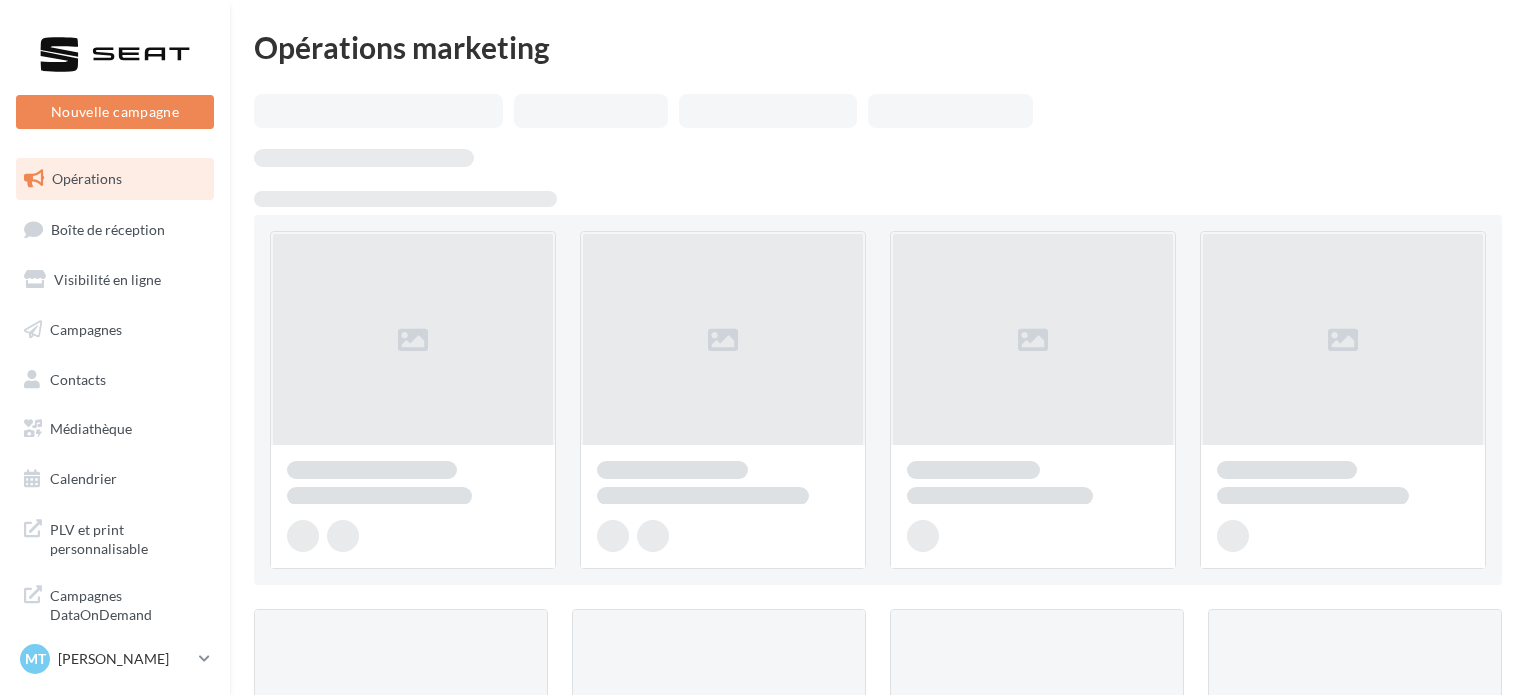 scroll, scrollTop: 0, scrollLeft: 0, axis: both 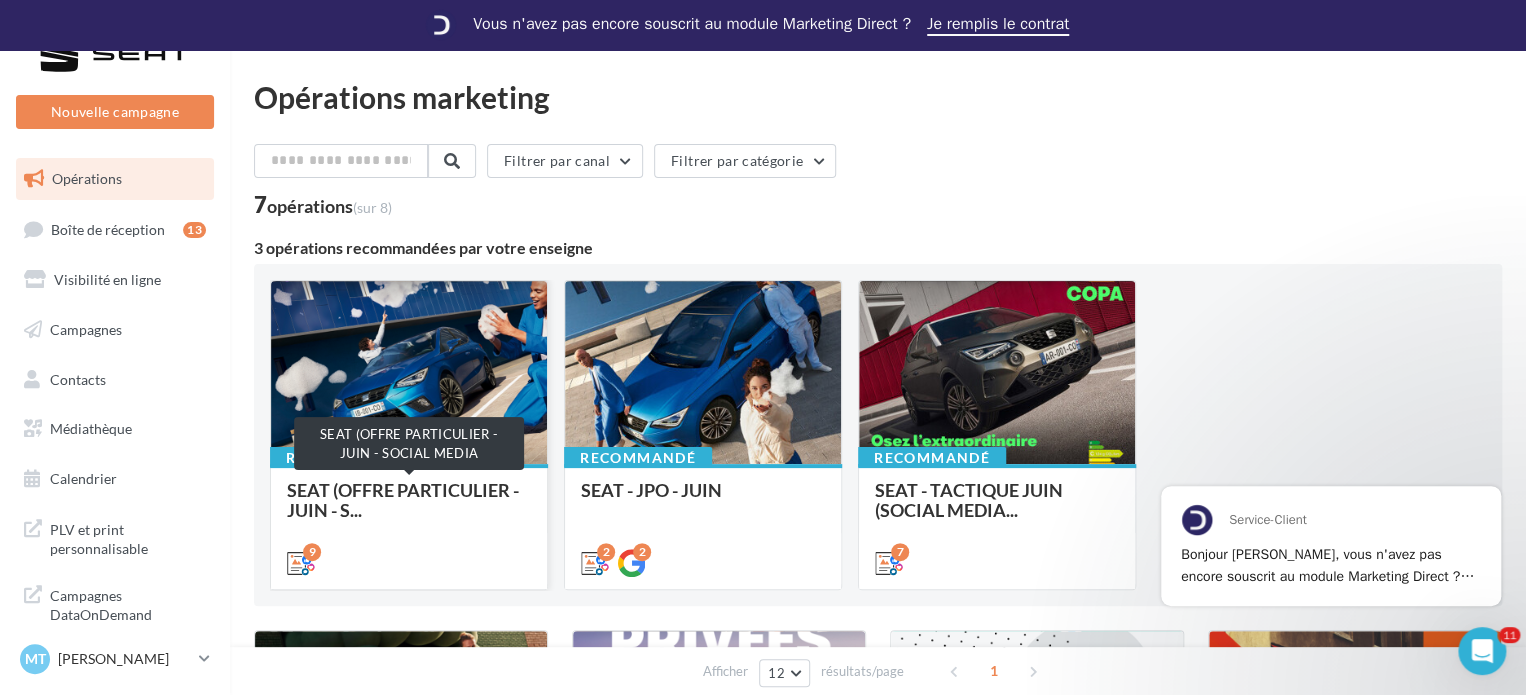 click on "SEAT (OFFRE PARTICULIER - JUIN - S..." at bounding box center (409, 500) 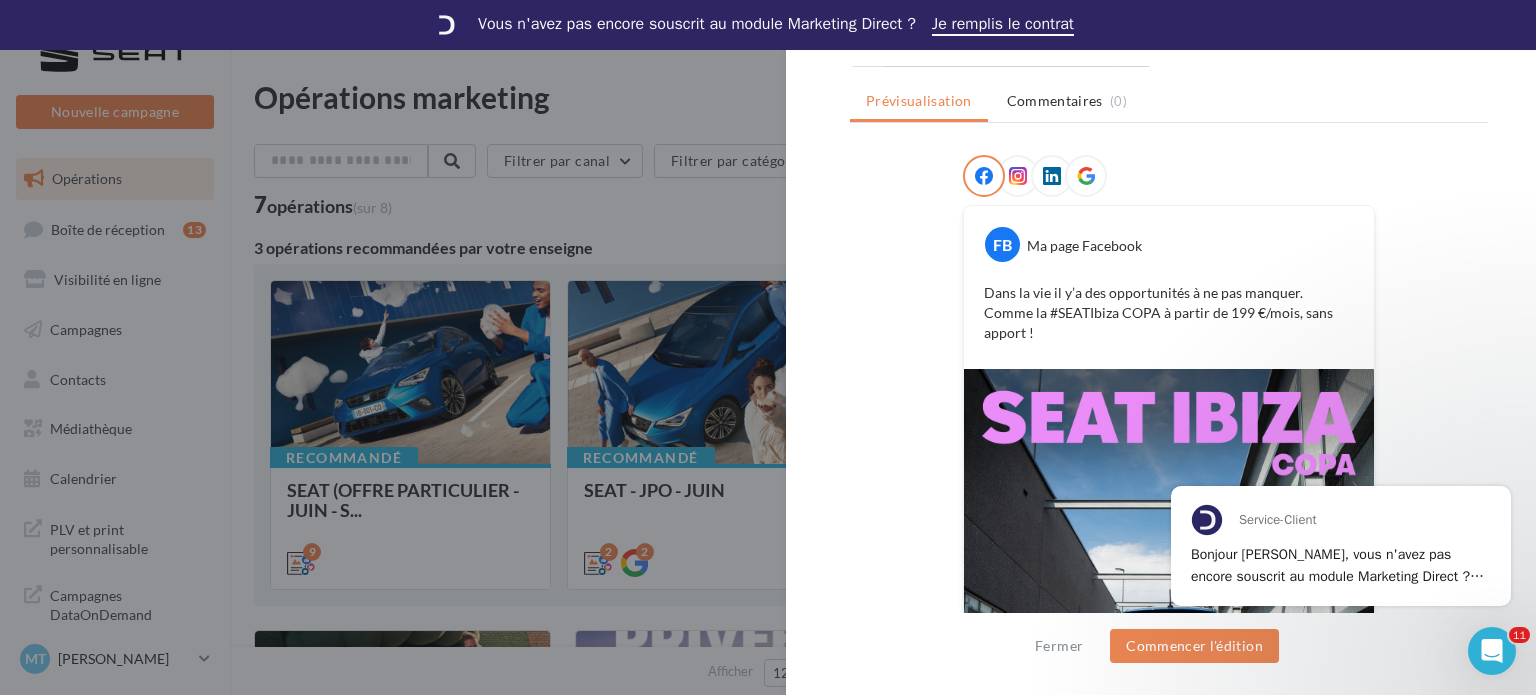 scroll, scrollTop: 194, scrollLeft: 0, axis: vertical 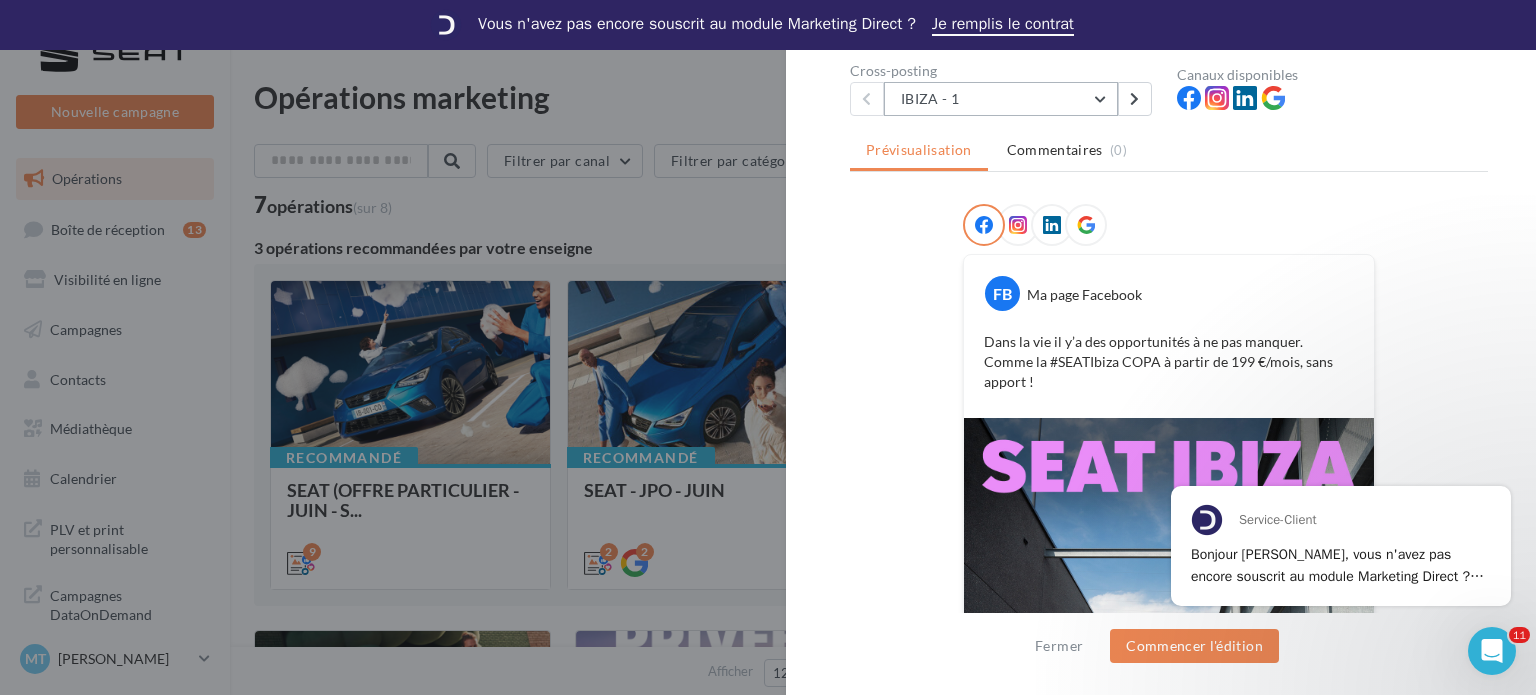 click on "IBIZA - 1" at bounding box center [1001, 99] 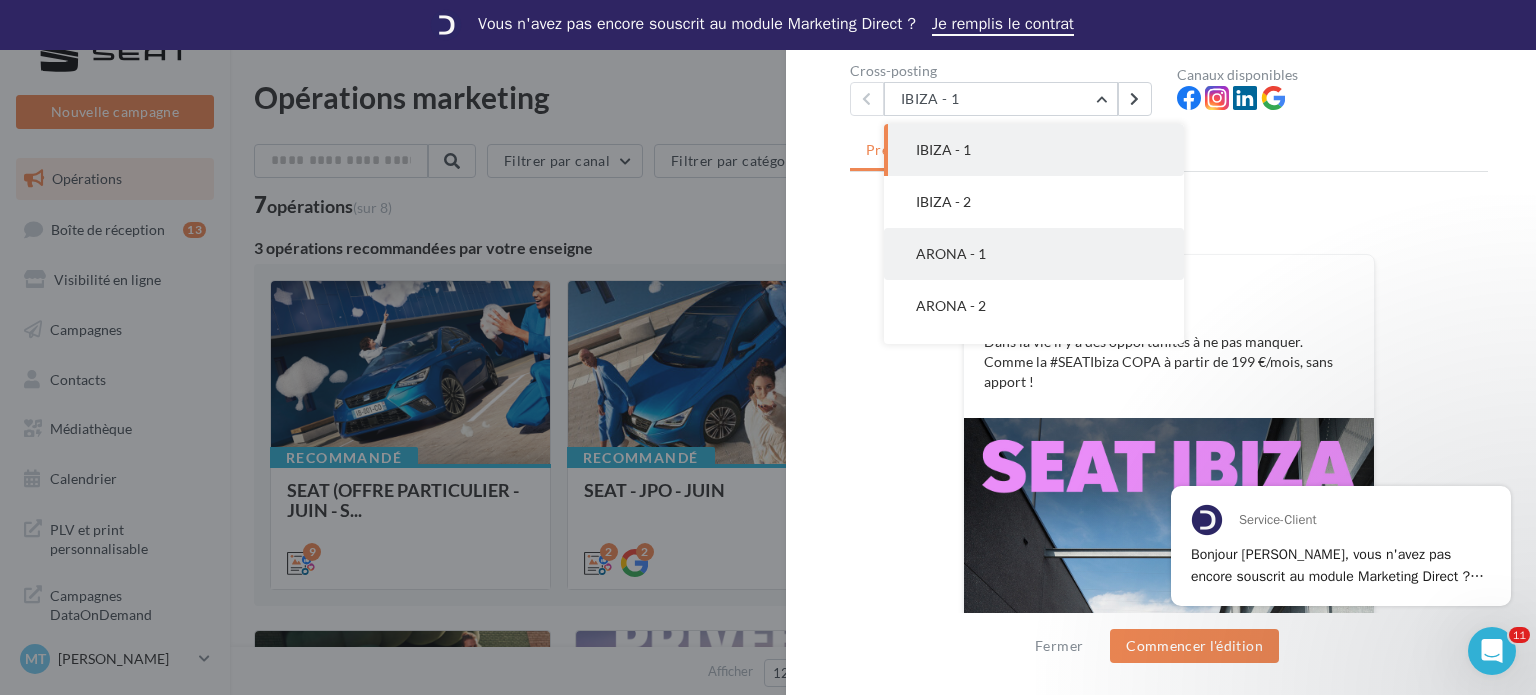 click on "ARONA - 1" at bounding box center (951, 253) 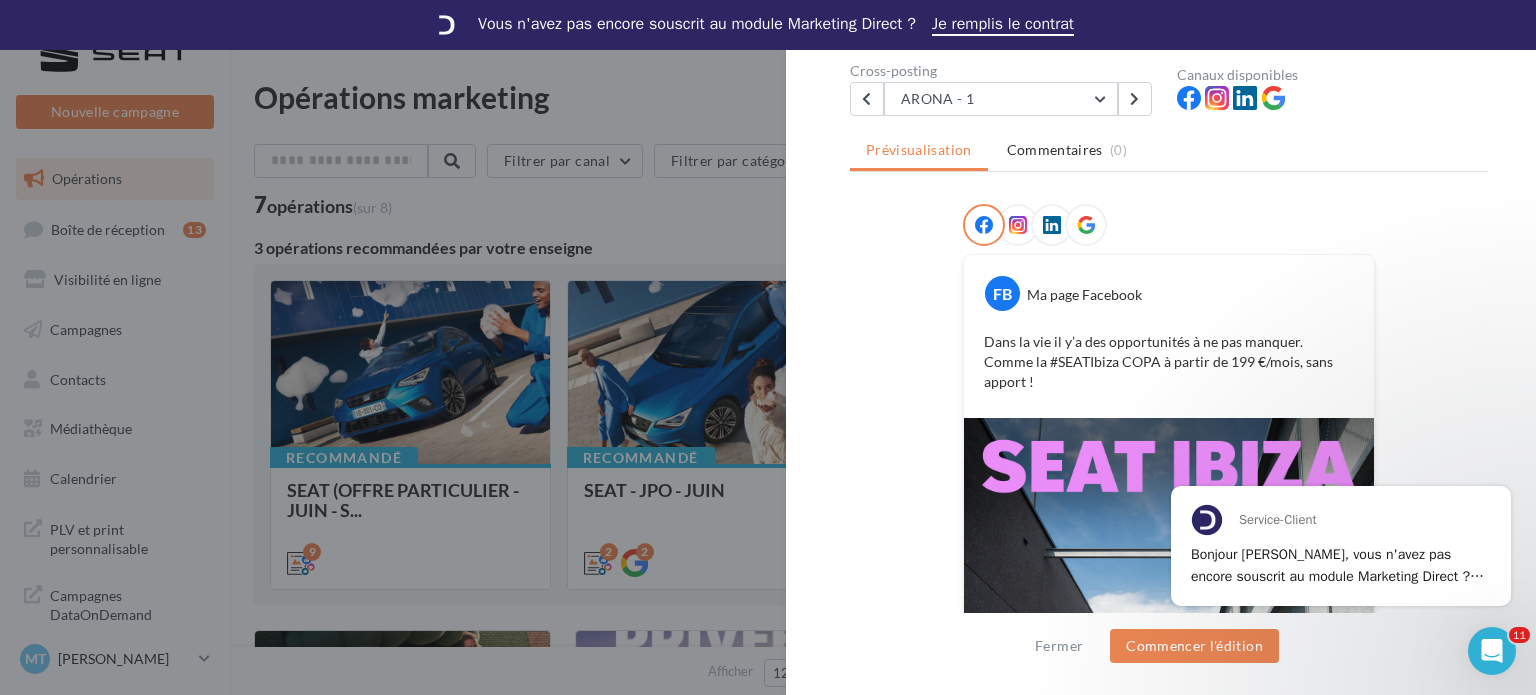 scroll, scrollTop: 0, scrollLeft: 0, axis: both 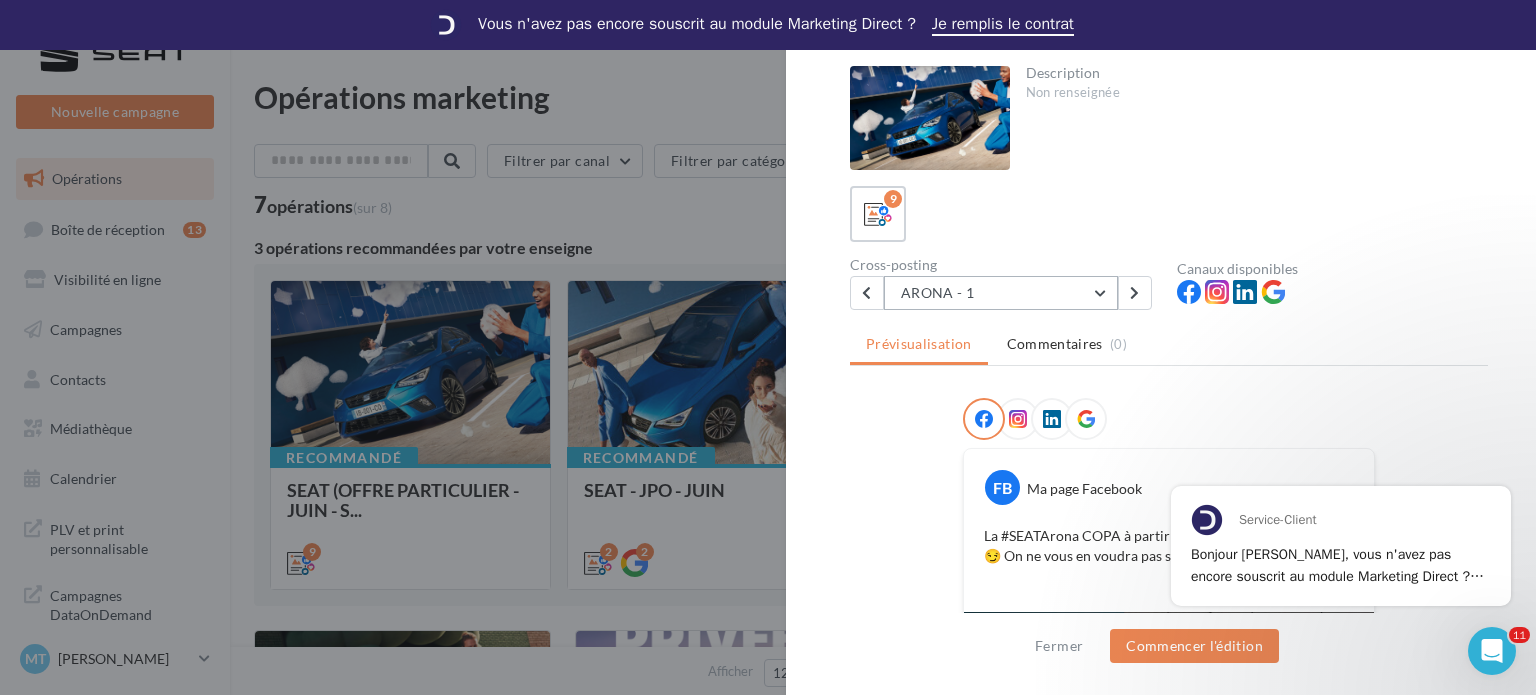 click on "ARONA - 1" at bounding box center [1001, 293] 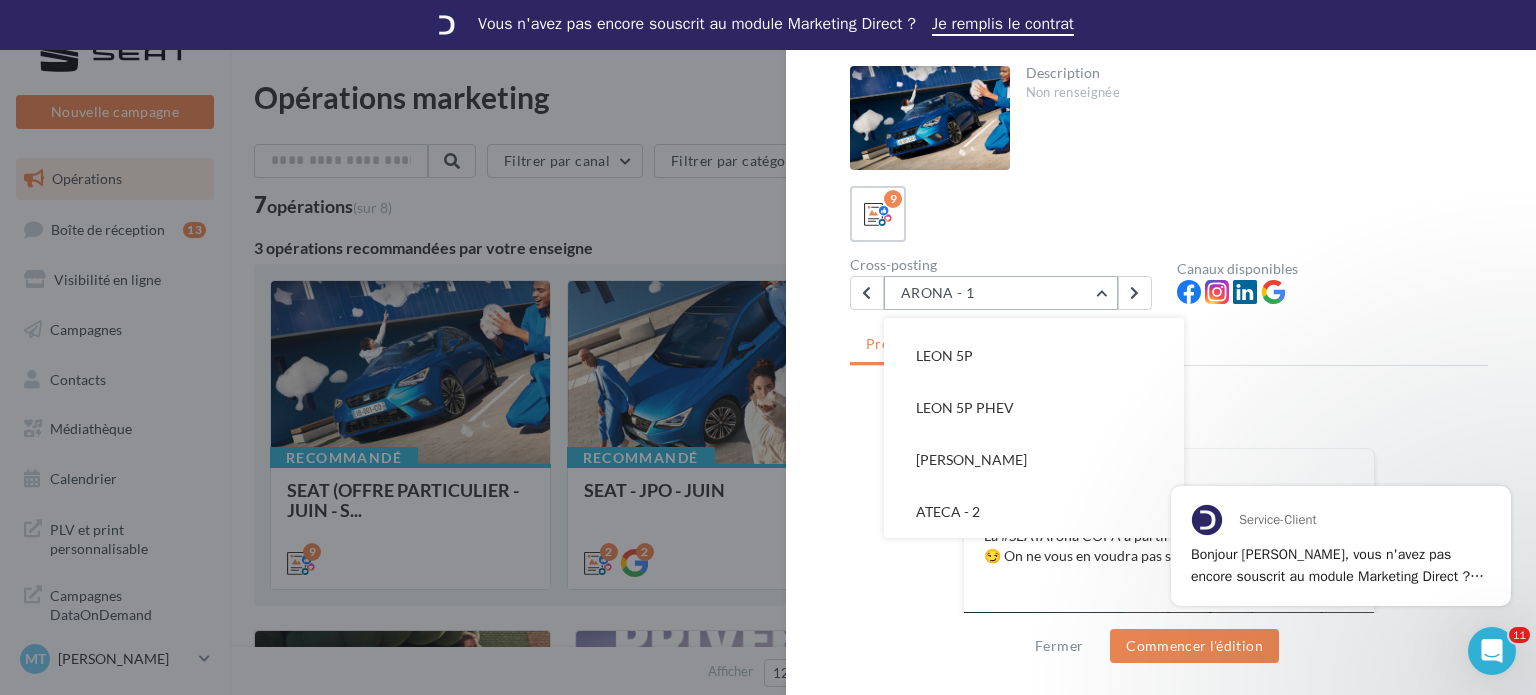 scroll, scrollTop: 148, scrollLeft: 0, axis: vertical 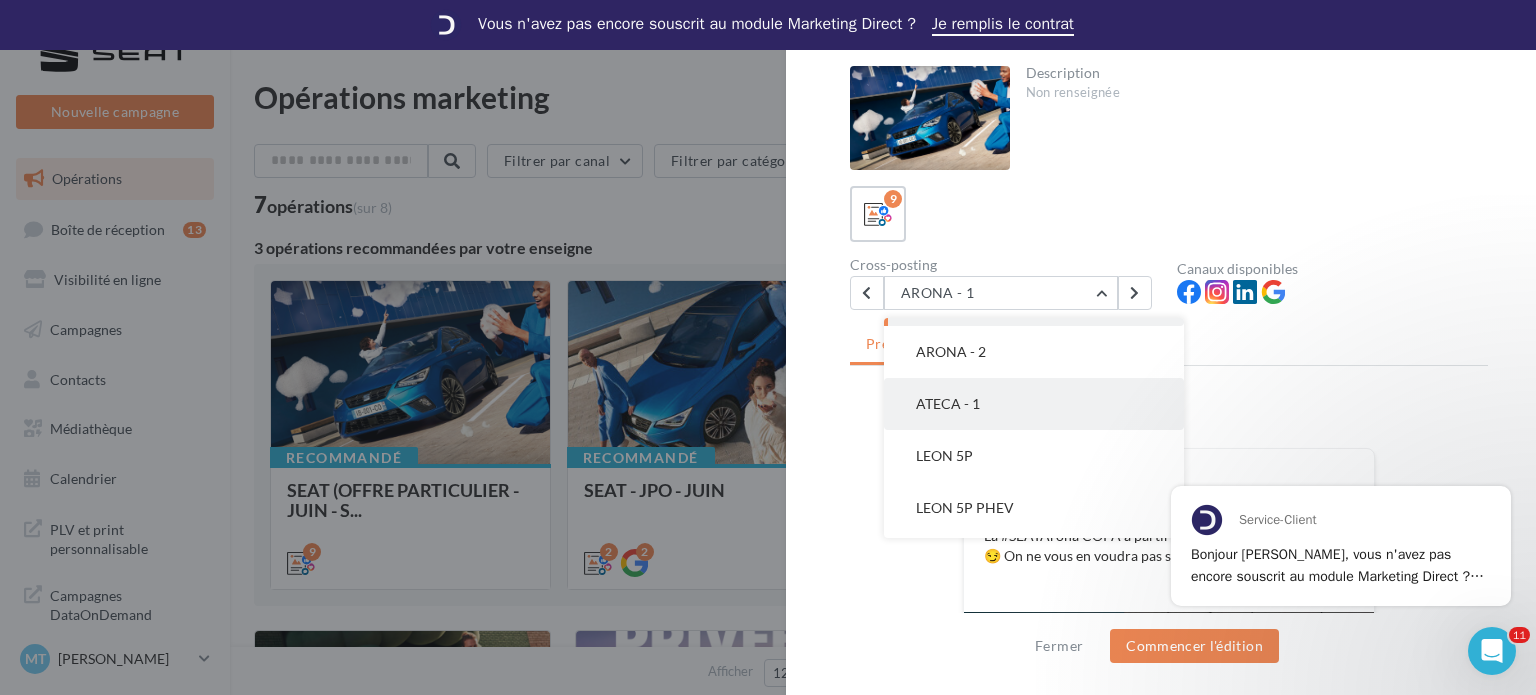click on "ATECA - 1" at bounding box center [948, 403] 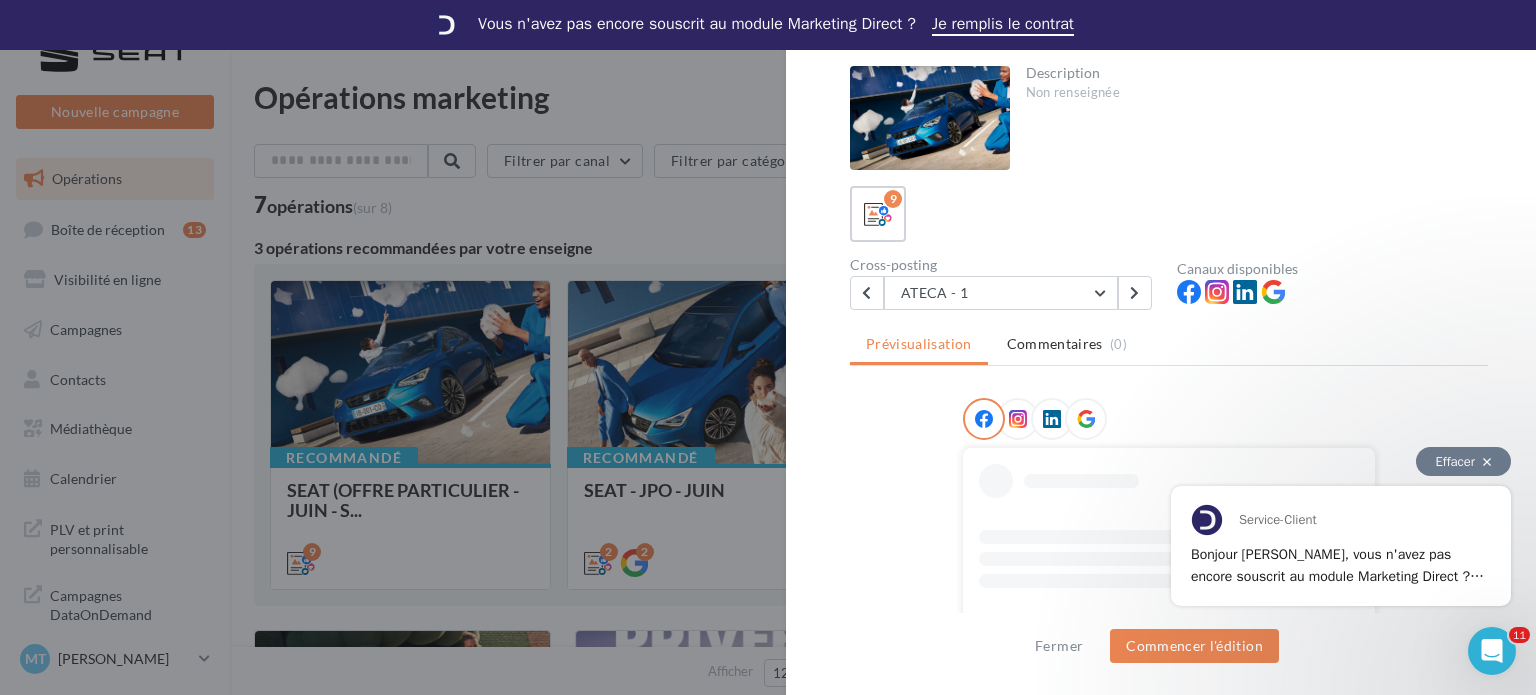 click on "Effacer" at bounding box center [1463, 461] 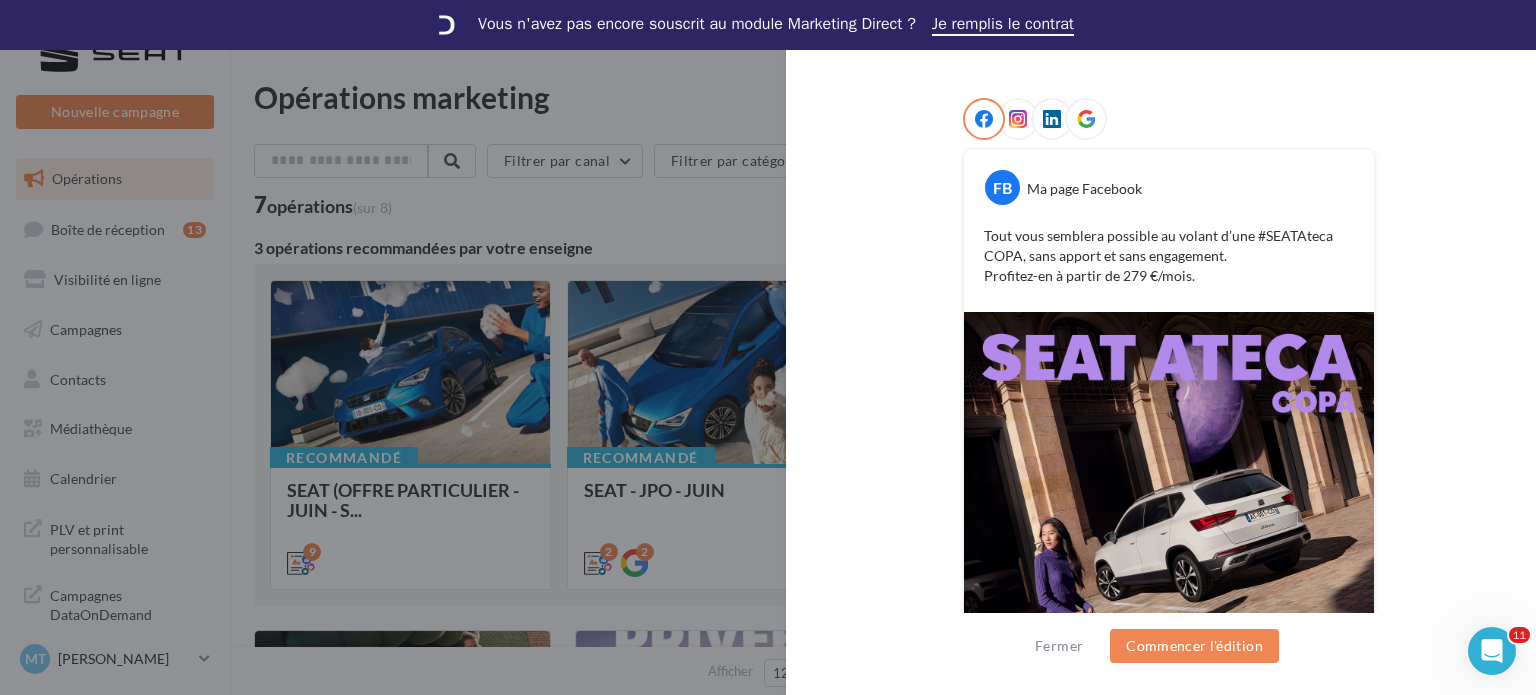scroll, scrollTop: 517, scrollLeft: 0, axis: vertical 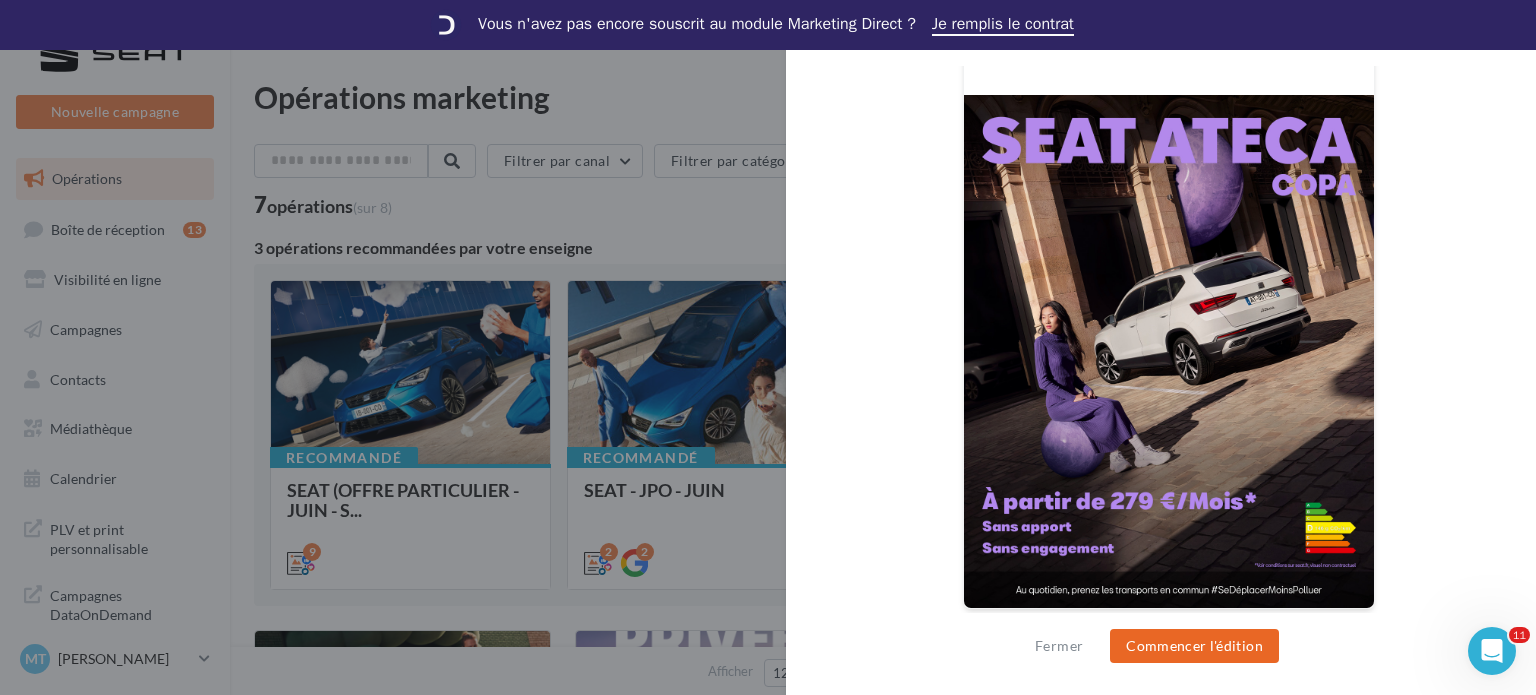 click on "Commencer l'édition" at bounding box center (1194, 646) 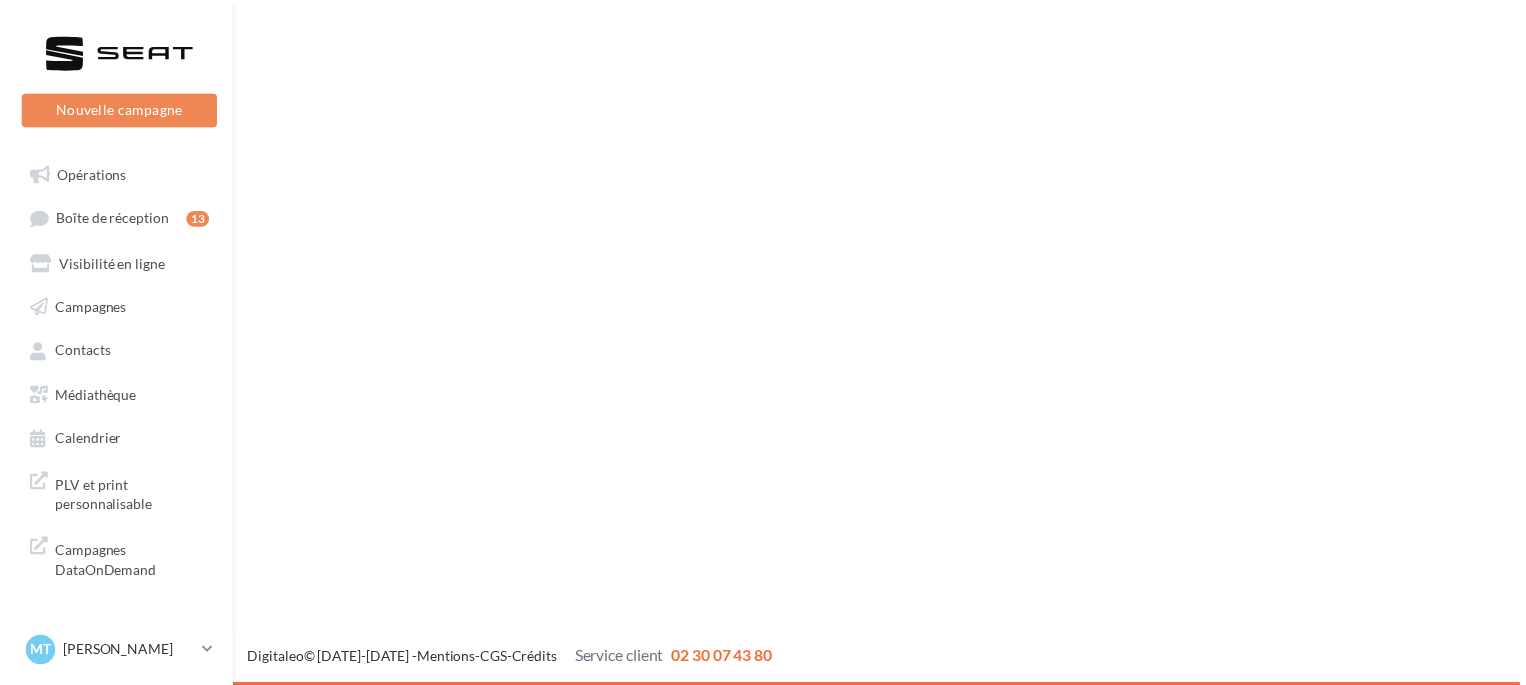 scroll, scrollTop: 0, scrollLeft: 0, axis: both 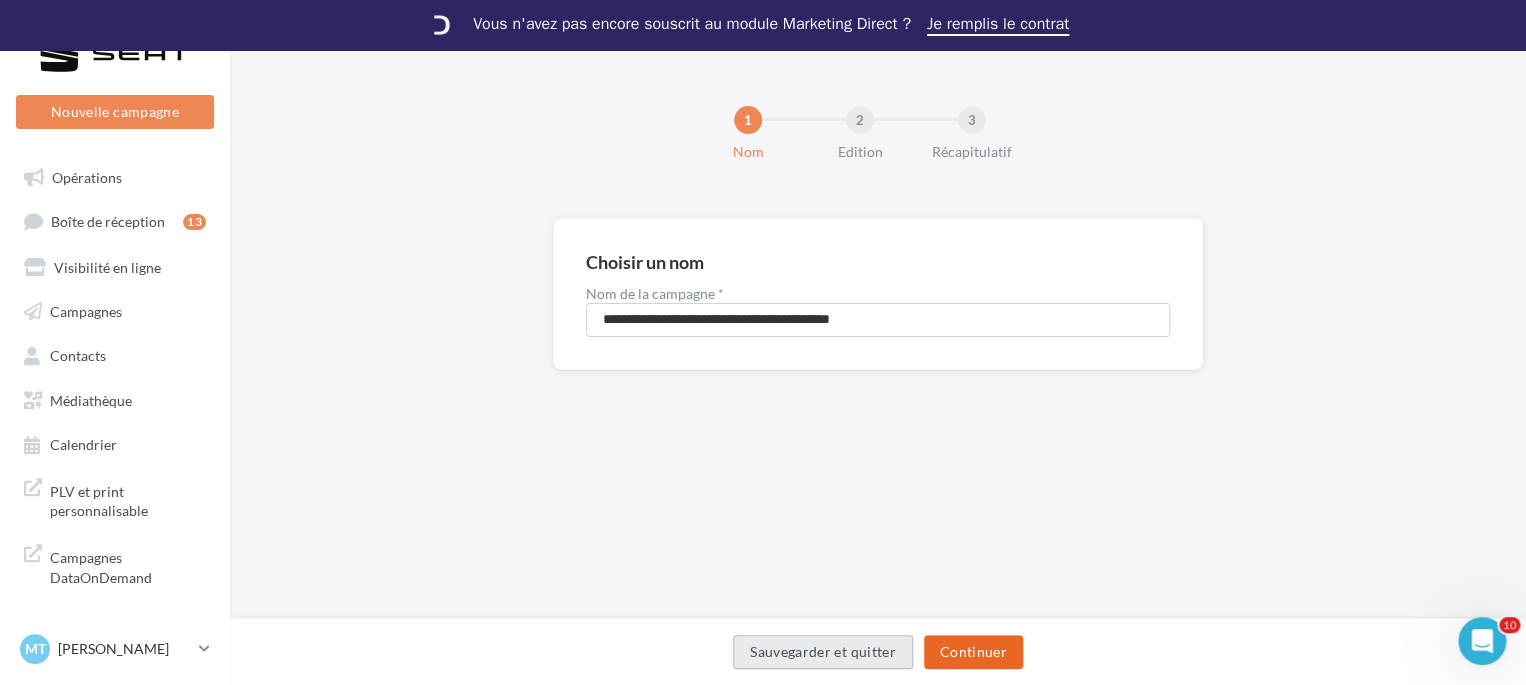 click on "Continuer" at bounding box center [973, 652] 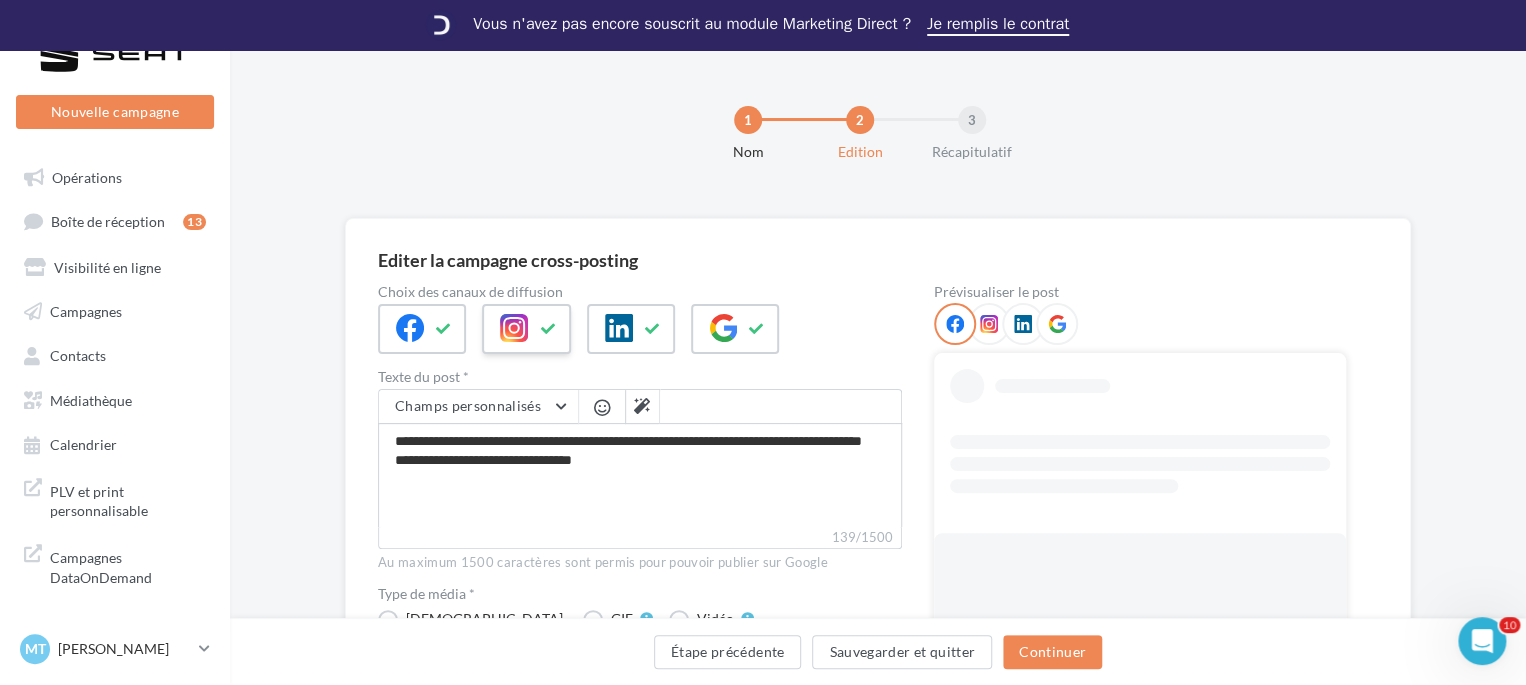 click at bounding box center (548, 329) 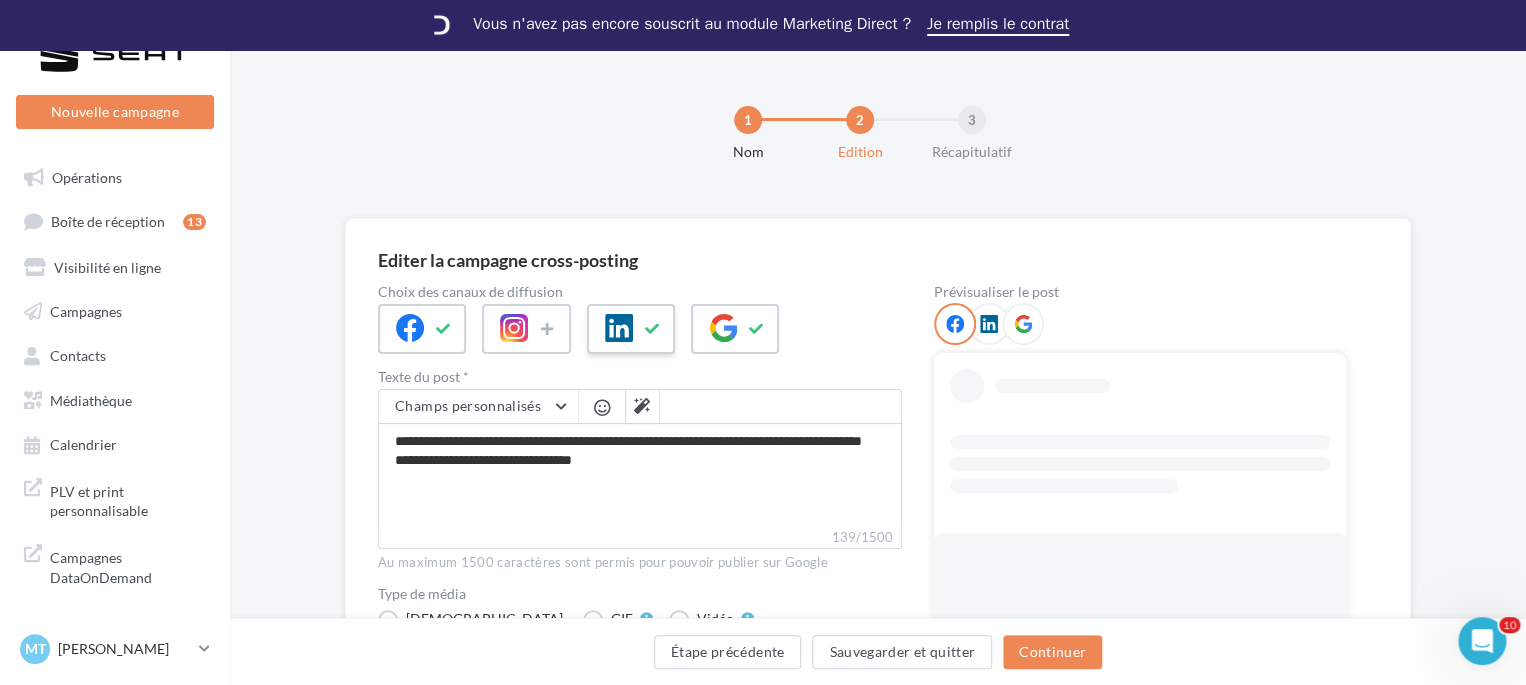 click at bounding box center (631, 329) 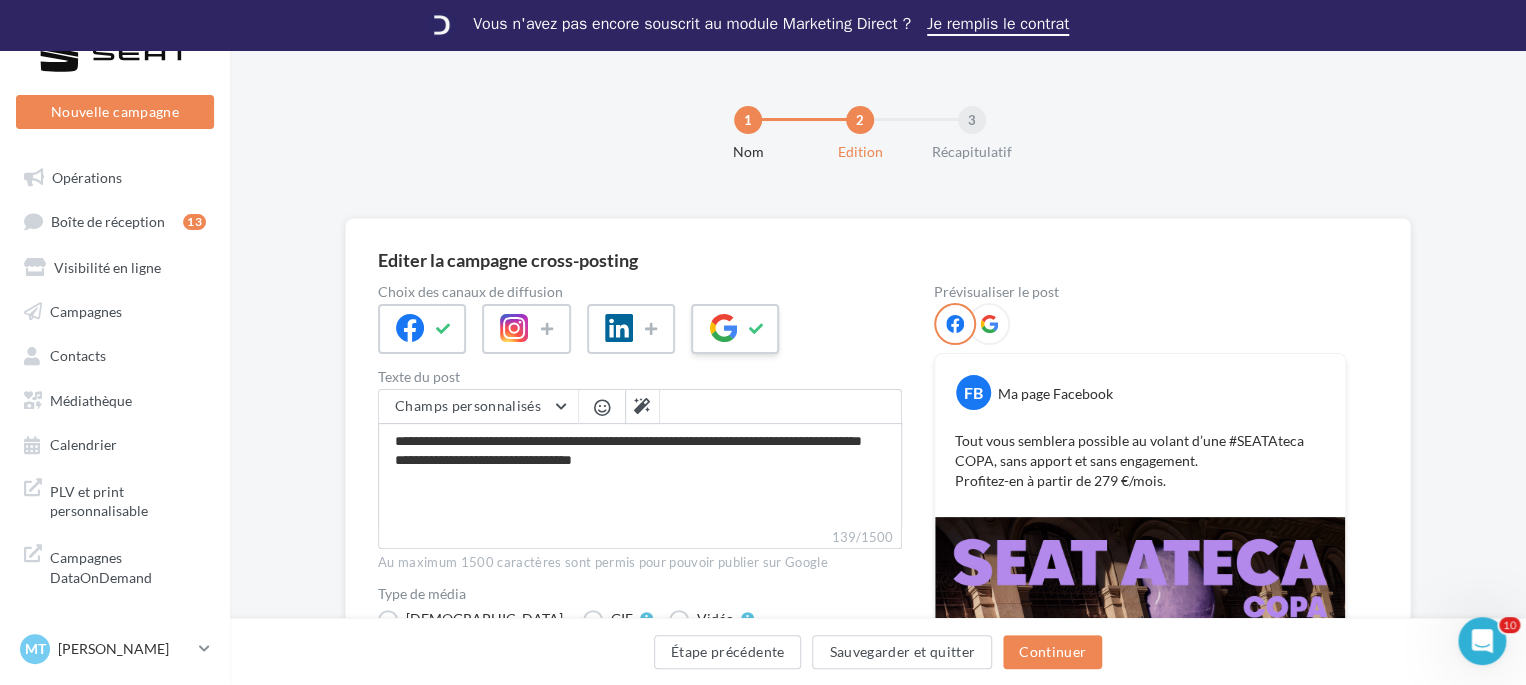 click at bounding box center (735, 329) 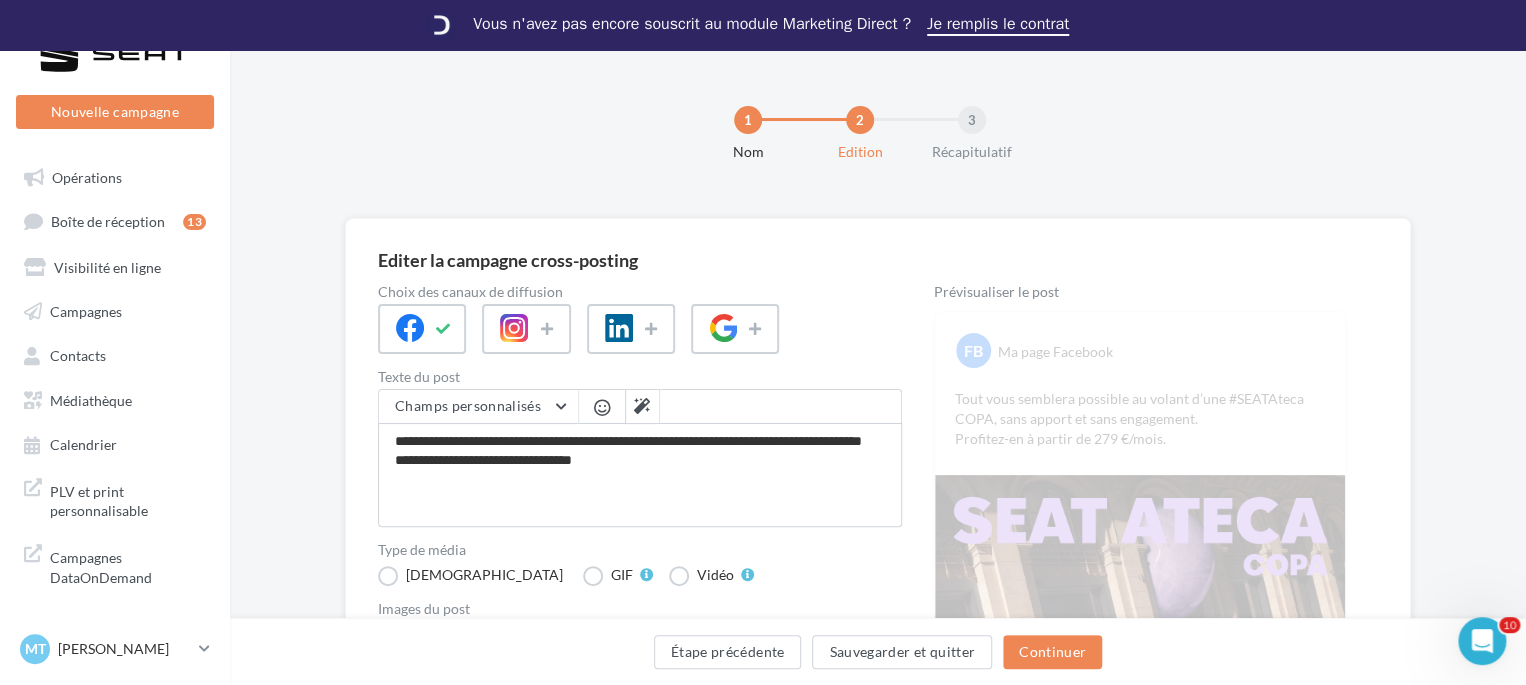 scroll, scrollTop: 100, scrollLeft: 0, axis: vertical 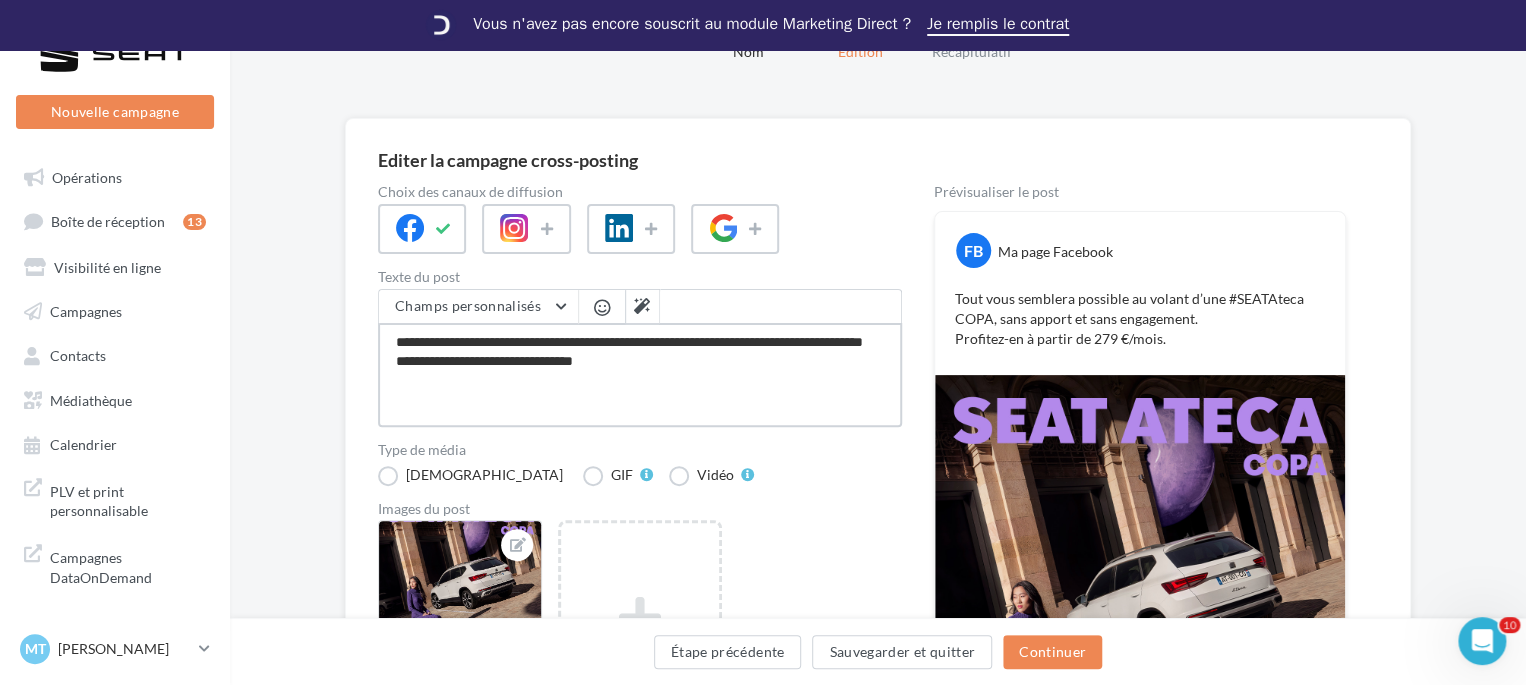 click on "**********" at bounding box center [640, 375] 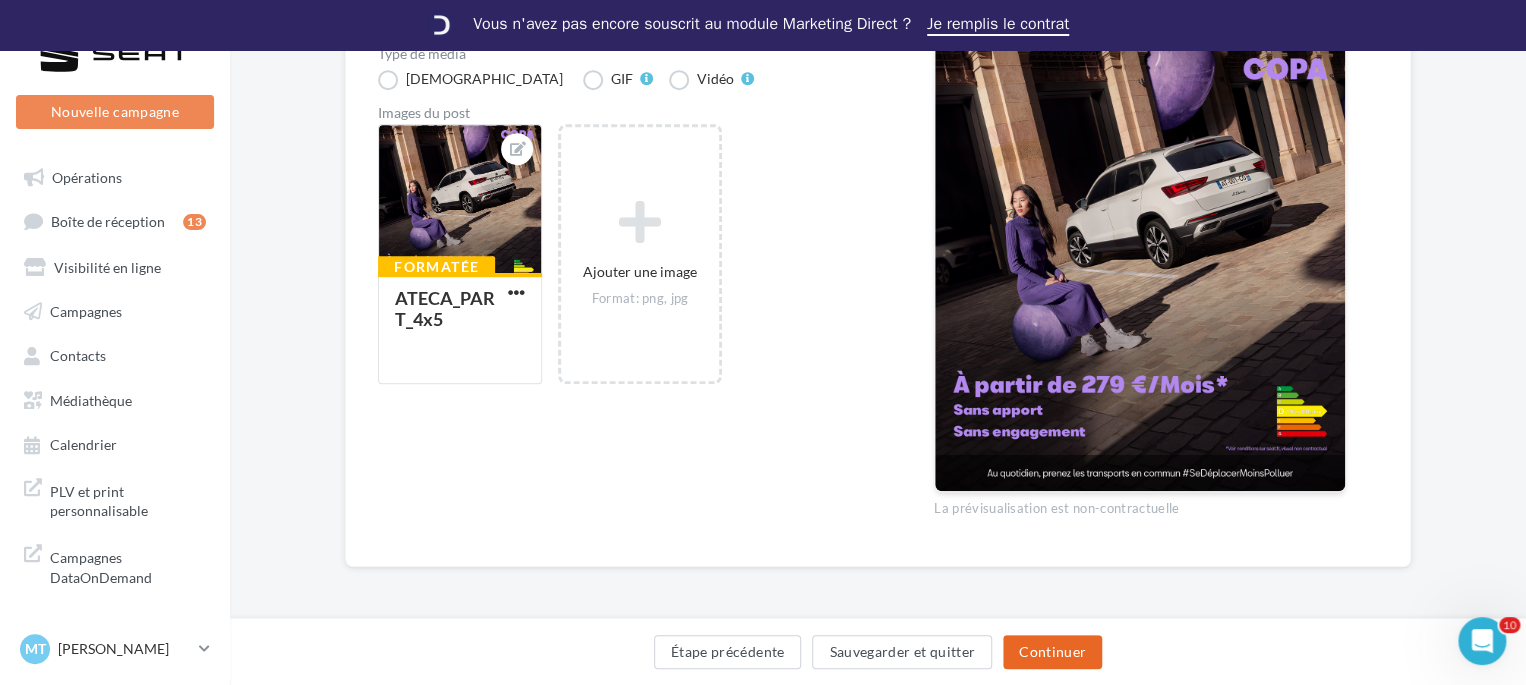 click on "Continuer" at bounding box center [1052, 652] 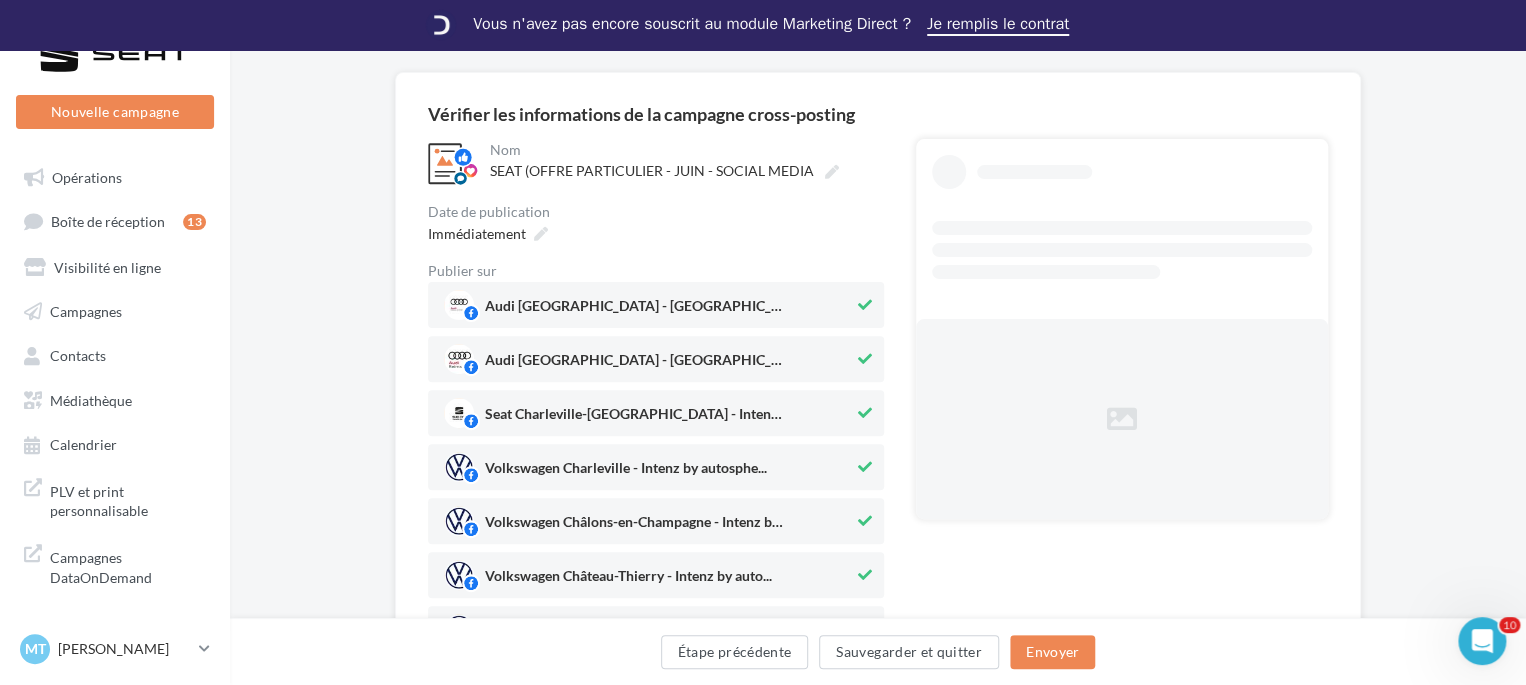 click at bounding box center (865, 305) 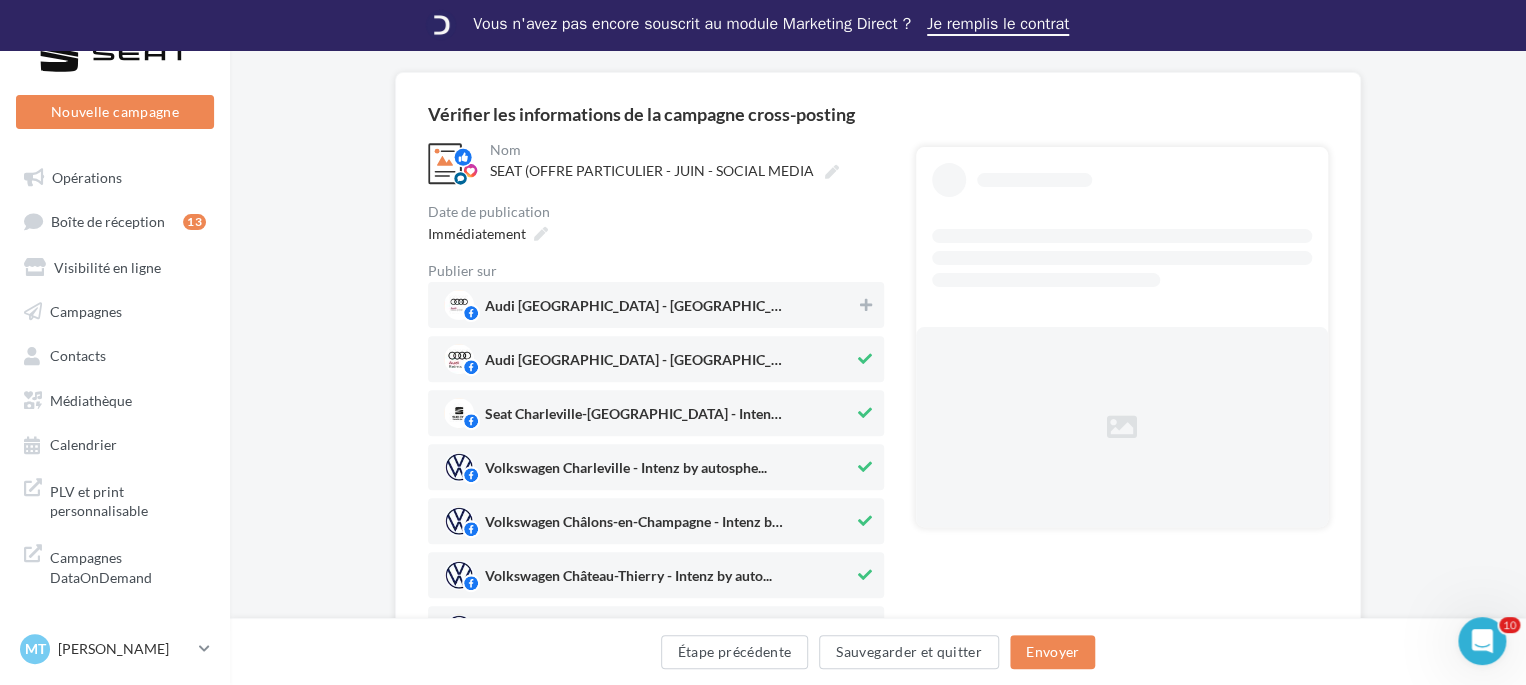 click at bounding box center (865, 359) 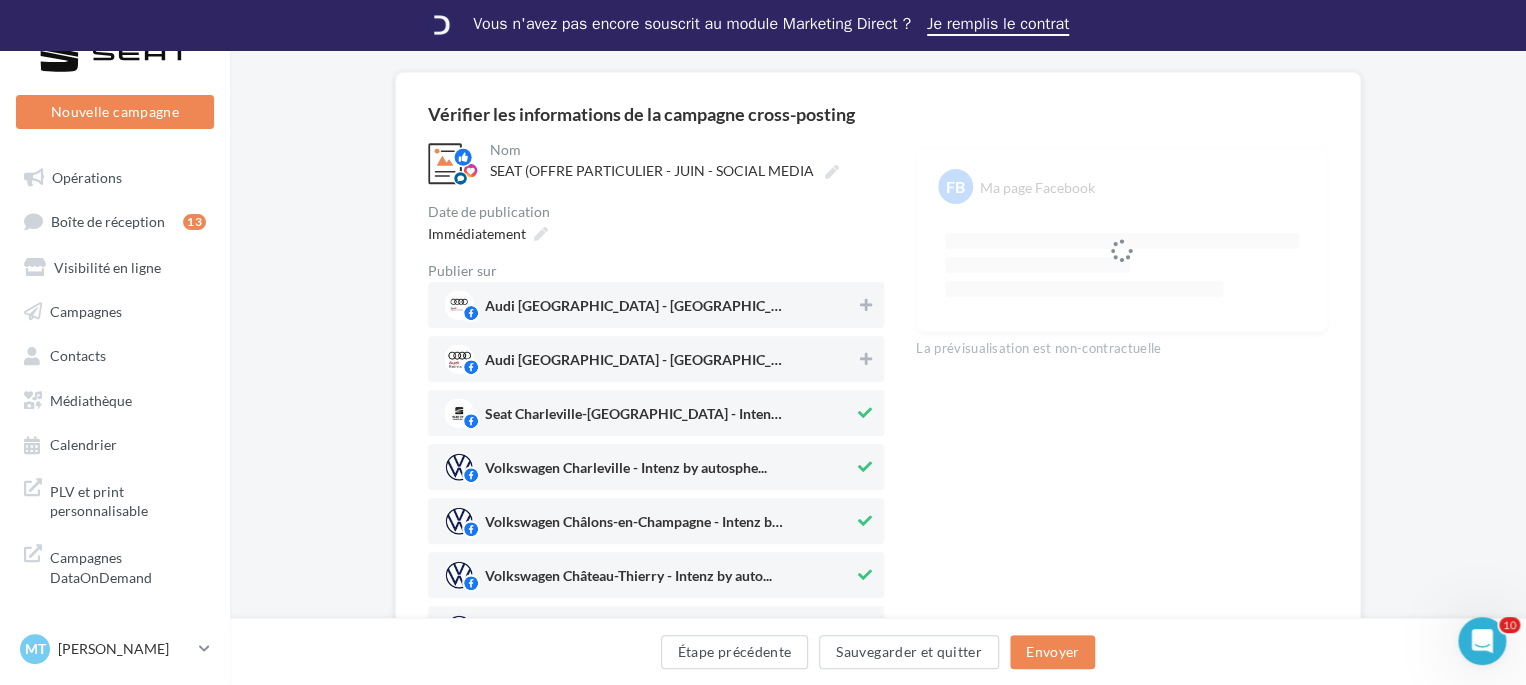 click on "Seat Charleville-Mézières - Intenz by autos..." at bounding box center (656, 413) 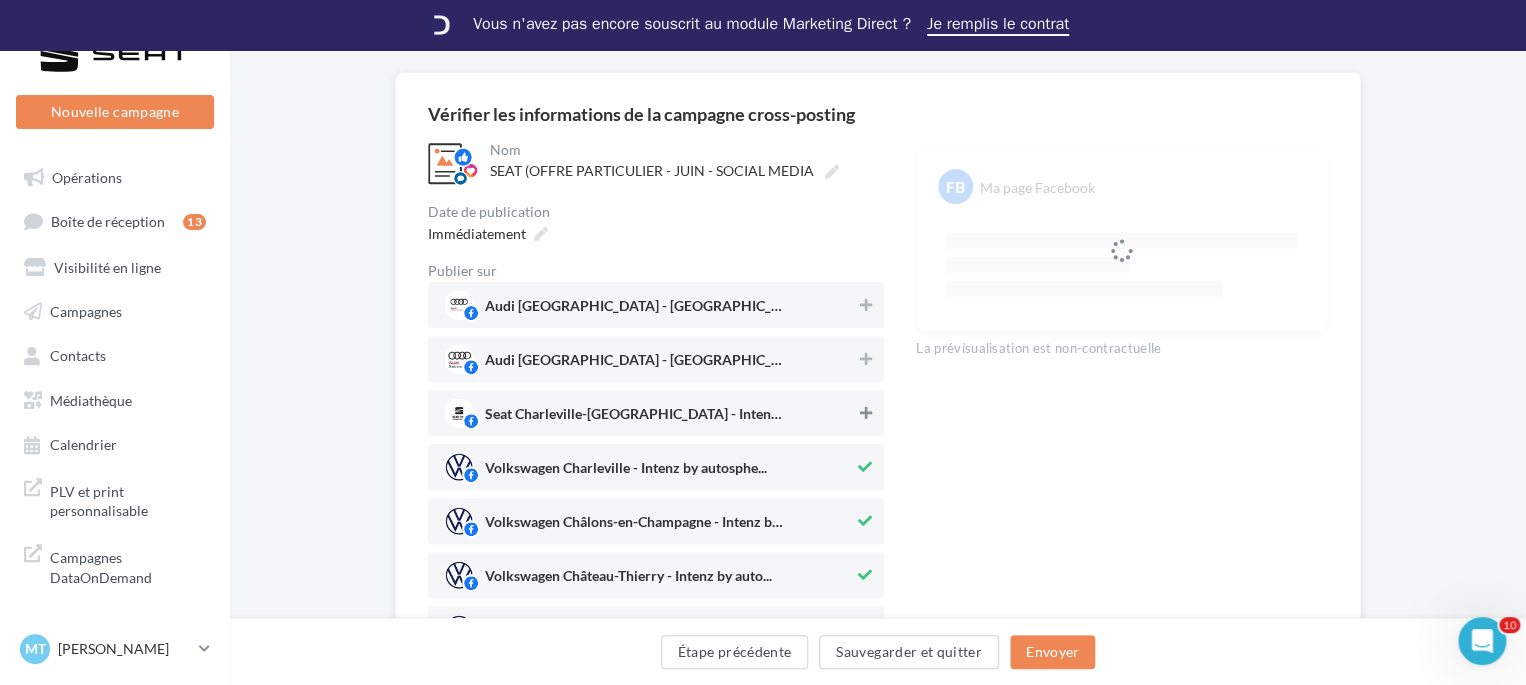 click at bounding box center [866, 413] 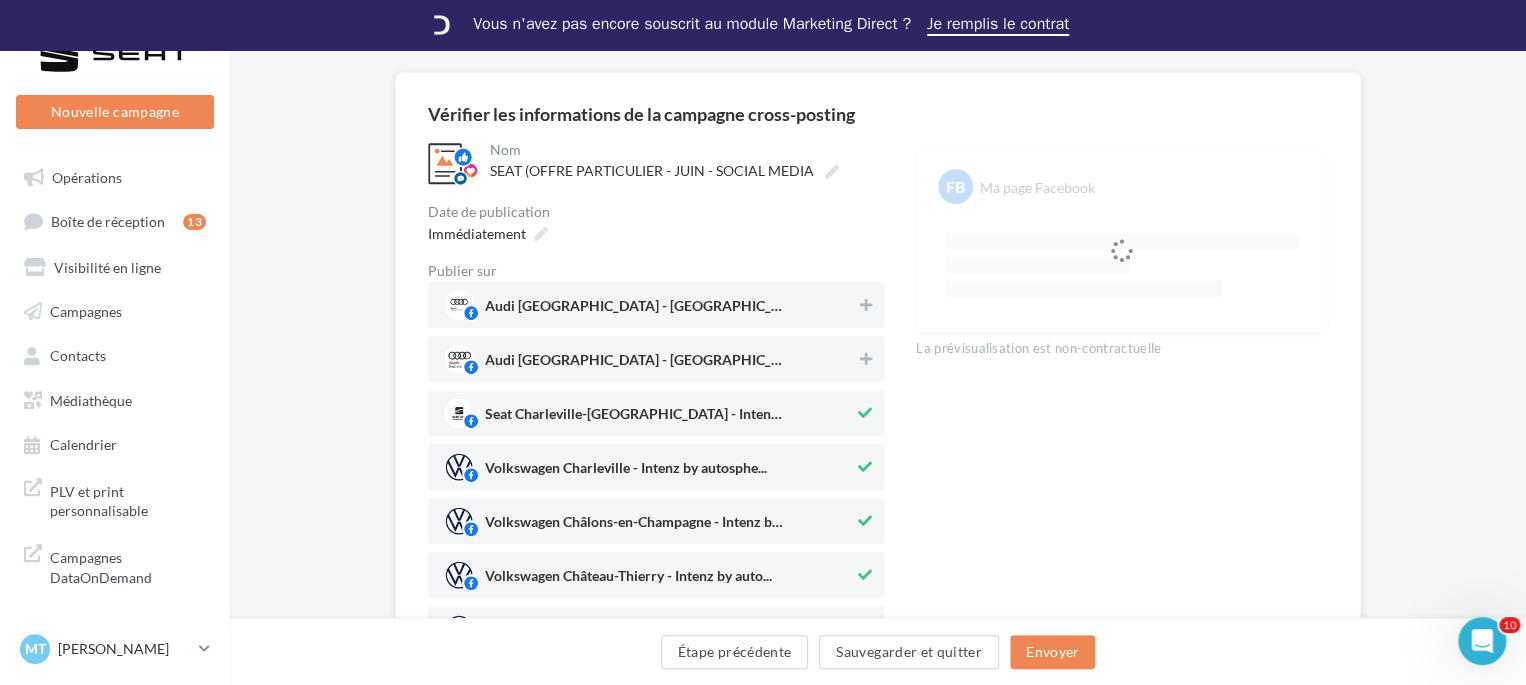 click at bounding box center (865, 467) 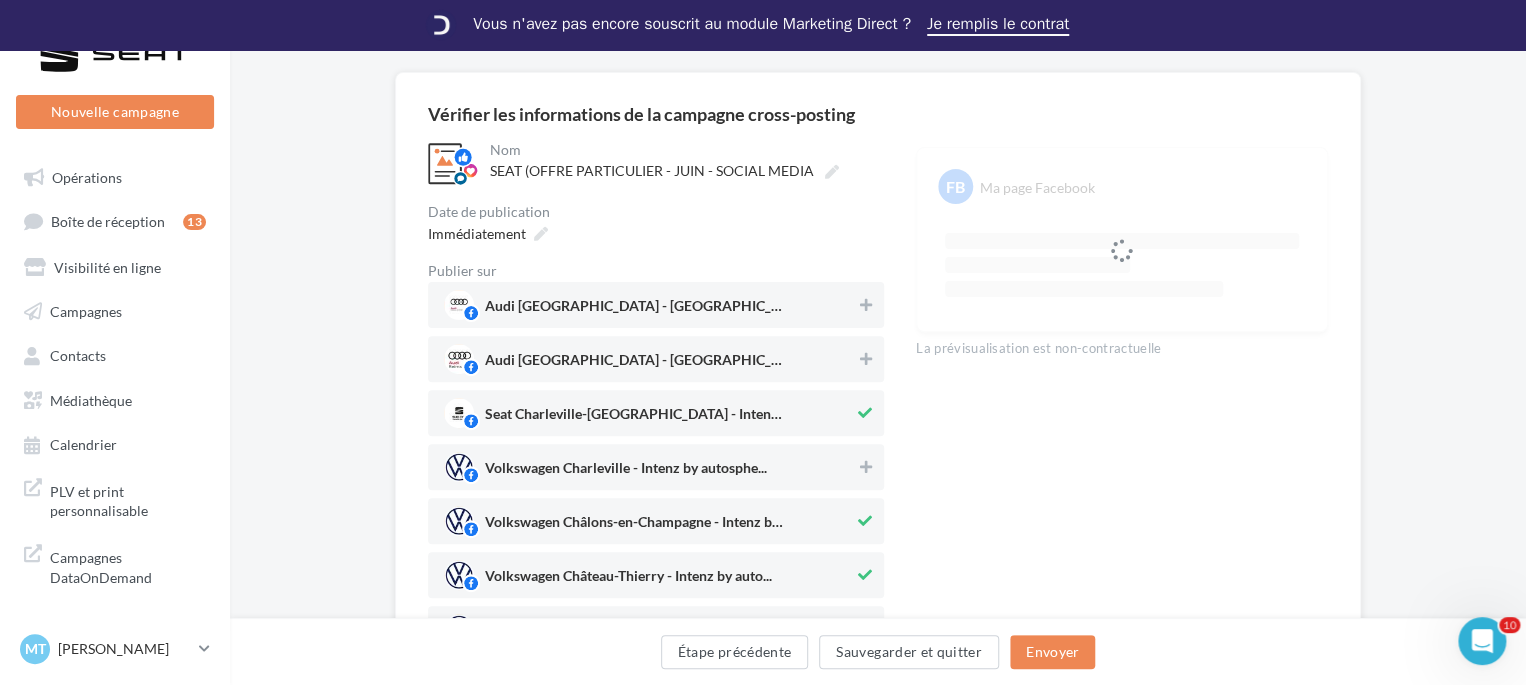 click at bounding box center [865, 521] 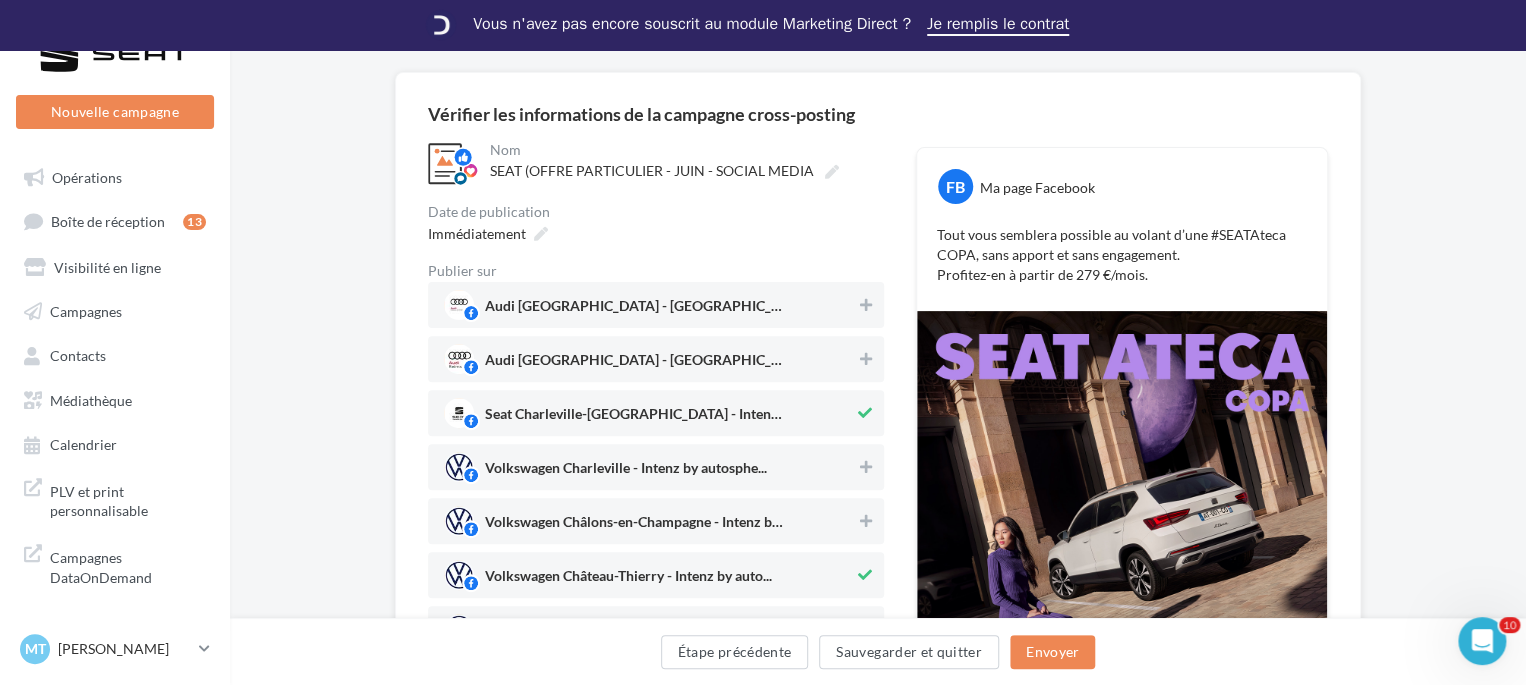 click on "Volkswagen Château-Thierry - Intenz by auto..." at bounding box center (656, 575) 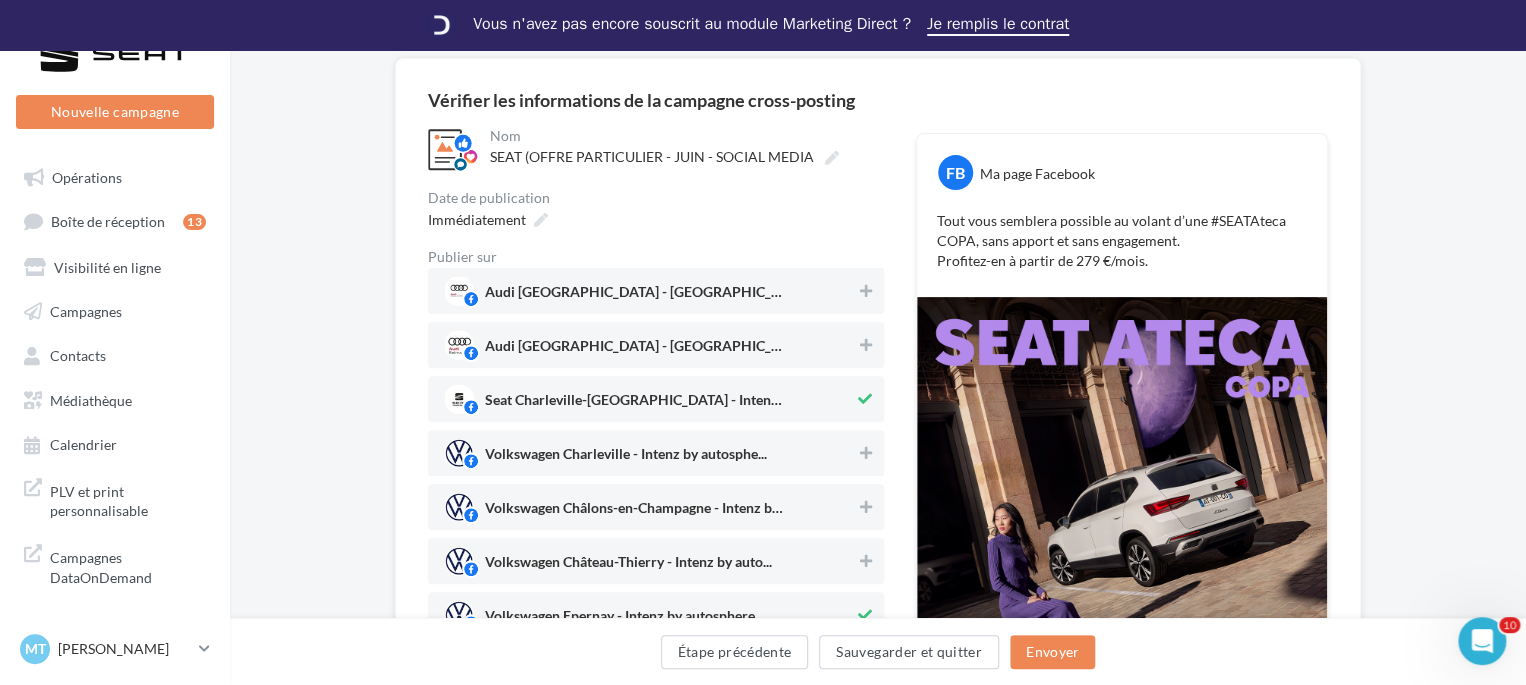 scroll, scrollTop: 246, scrollLeft: 0, axis: vertical 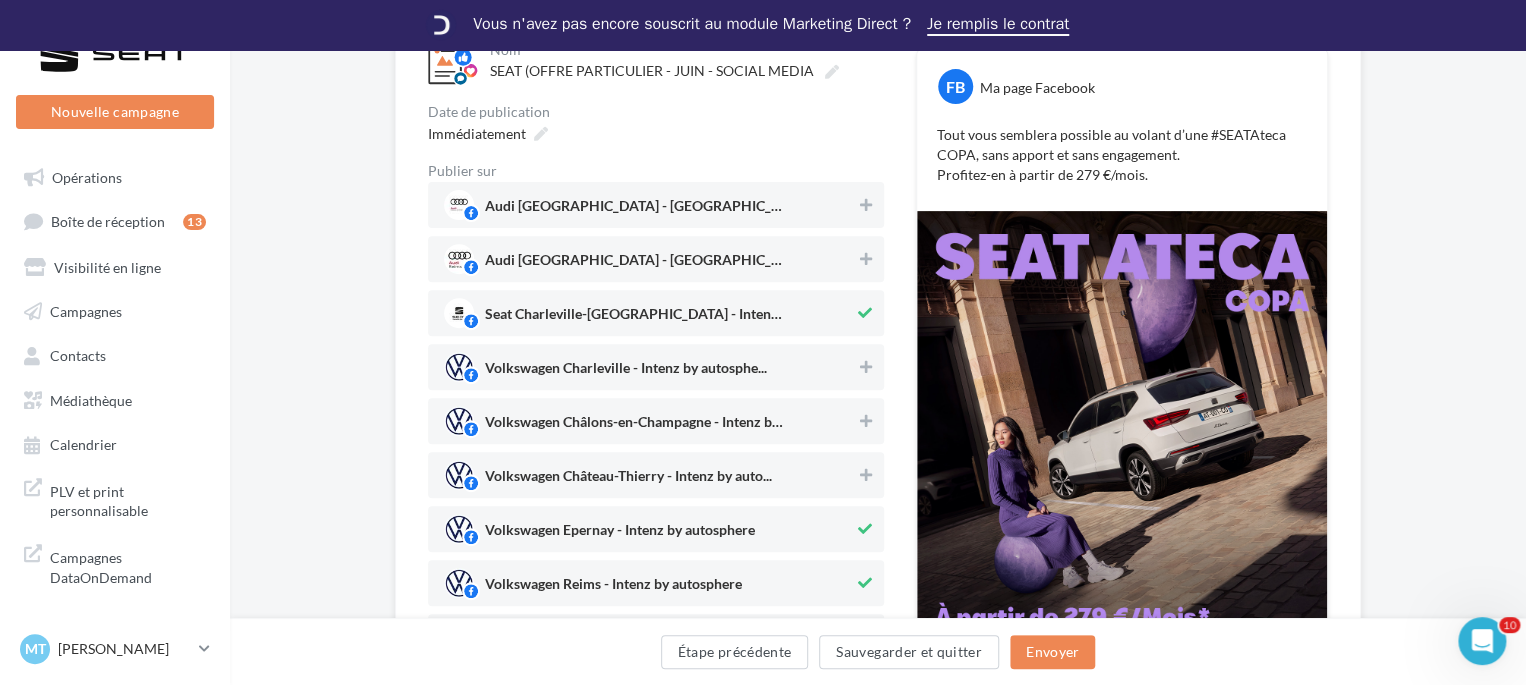 click at bounding box center (865, 529) 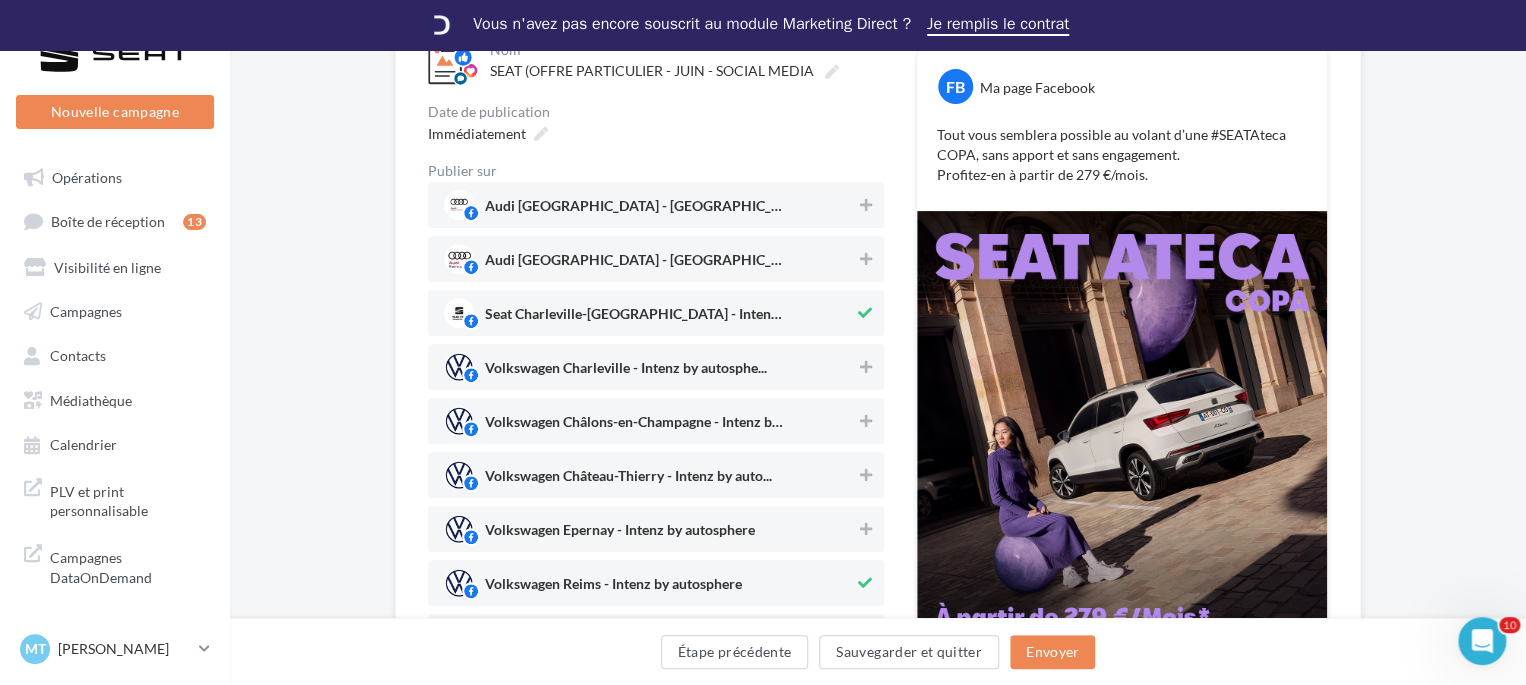 click at bounding box center (865, 583) 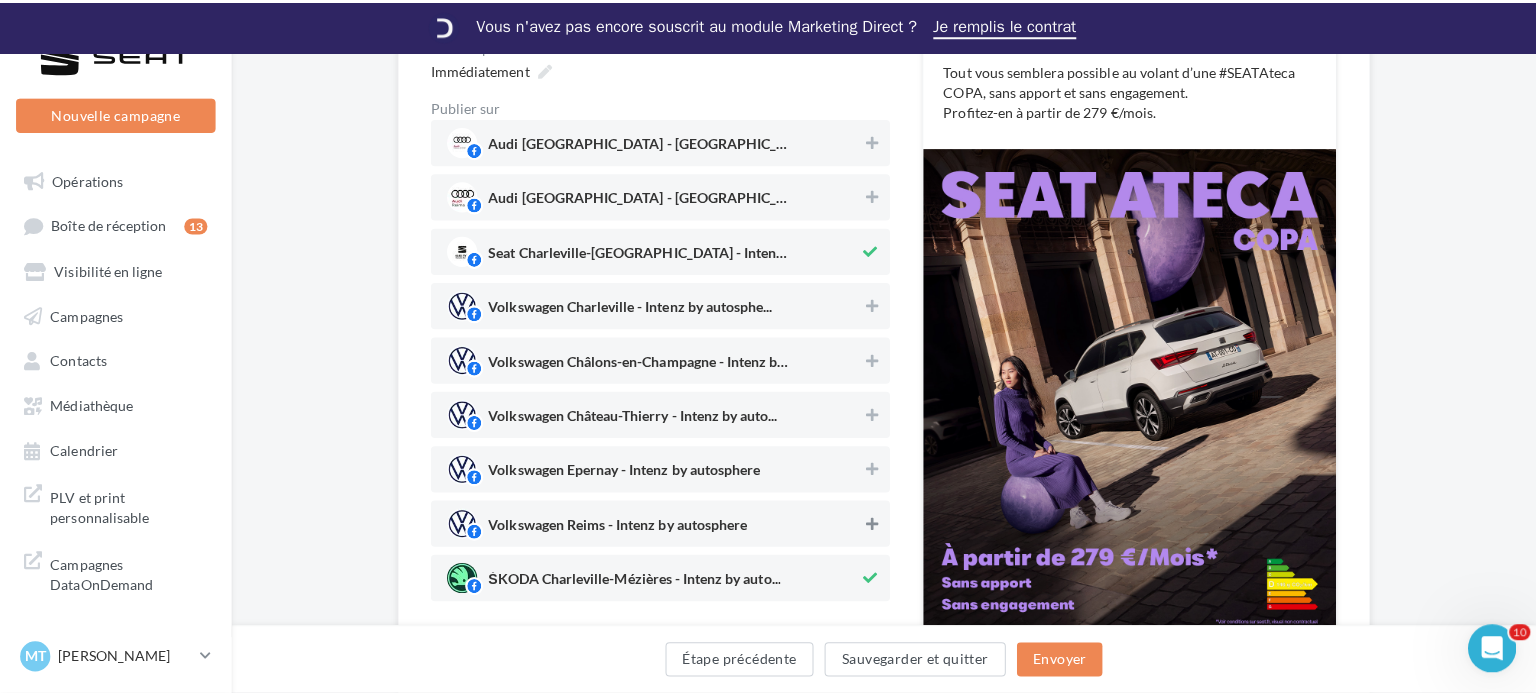 scroll, scrollTop: 346, scrollLeft: 0, axis: vertical 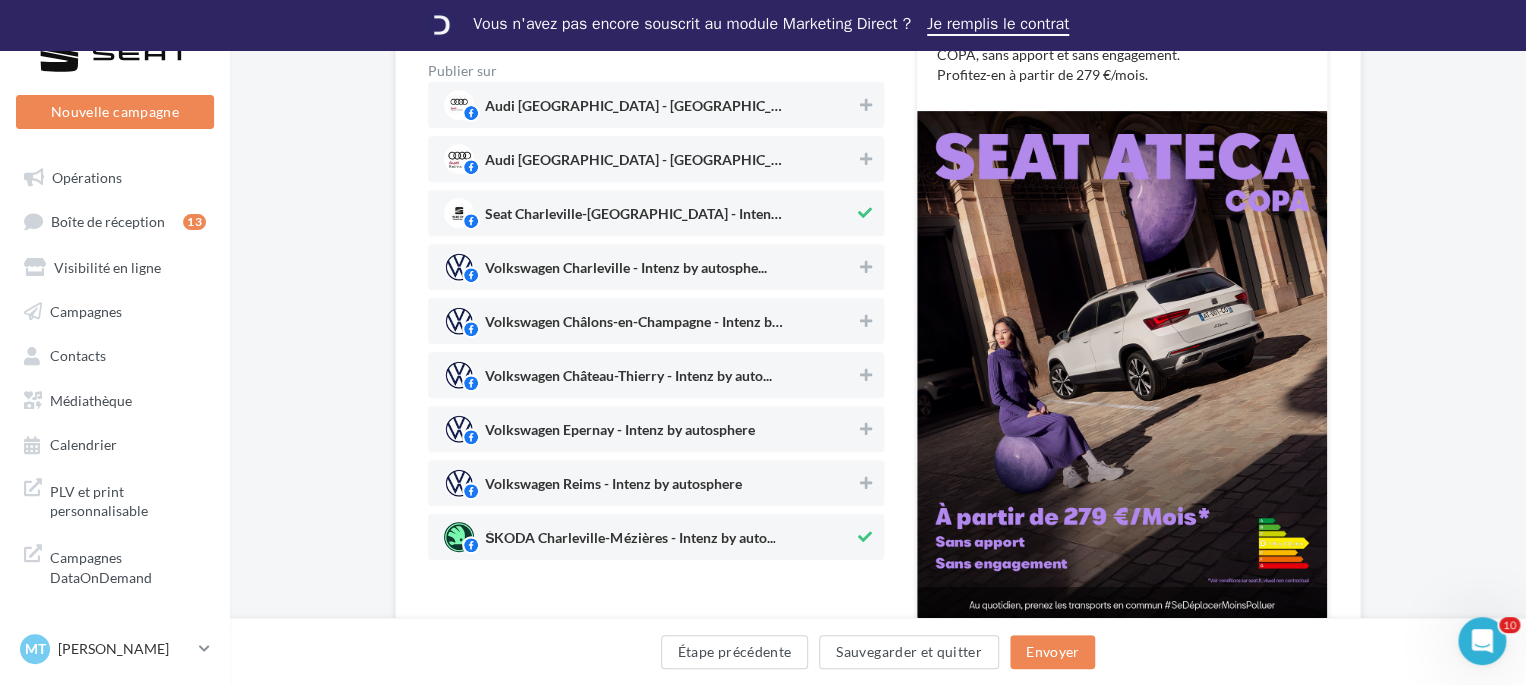 click at bounding box center (865, 537) 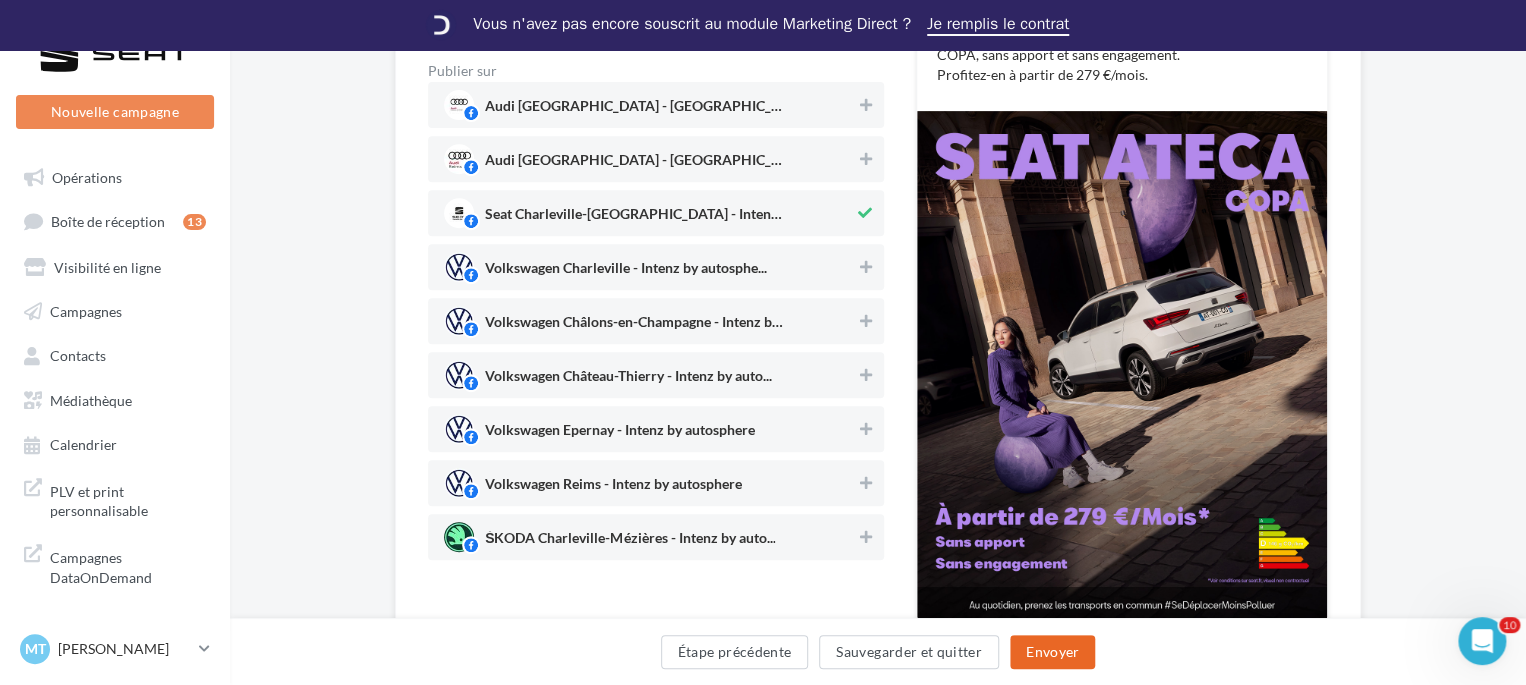 click on "Envoyer" at bounding box center (1052, 652) 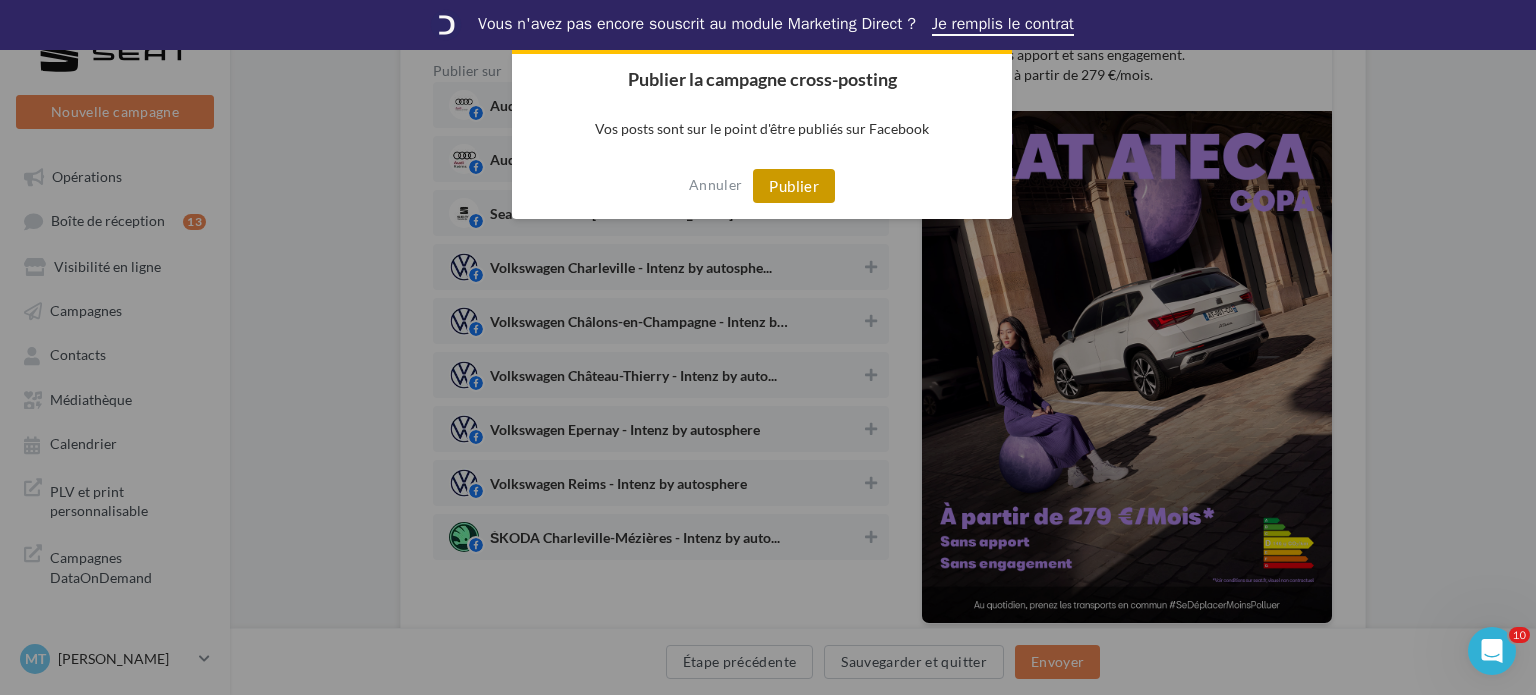 click on "Publier" at bounding box center (794, 186) 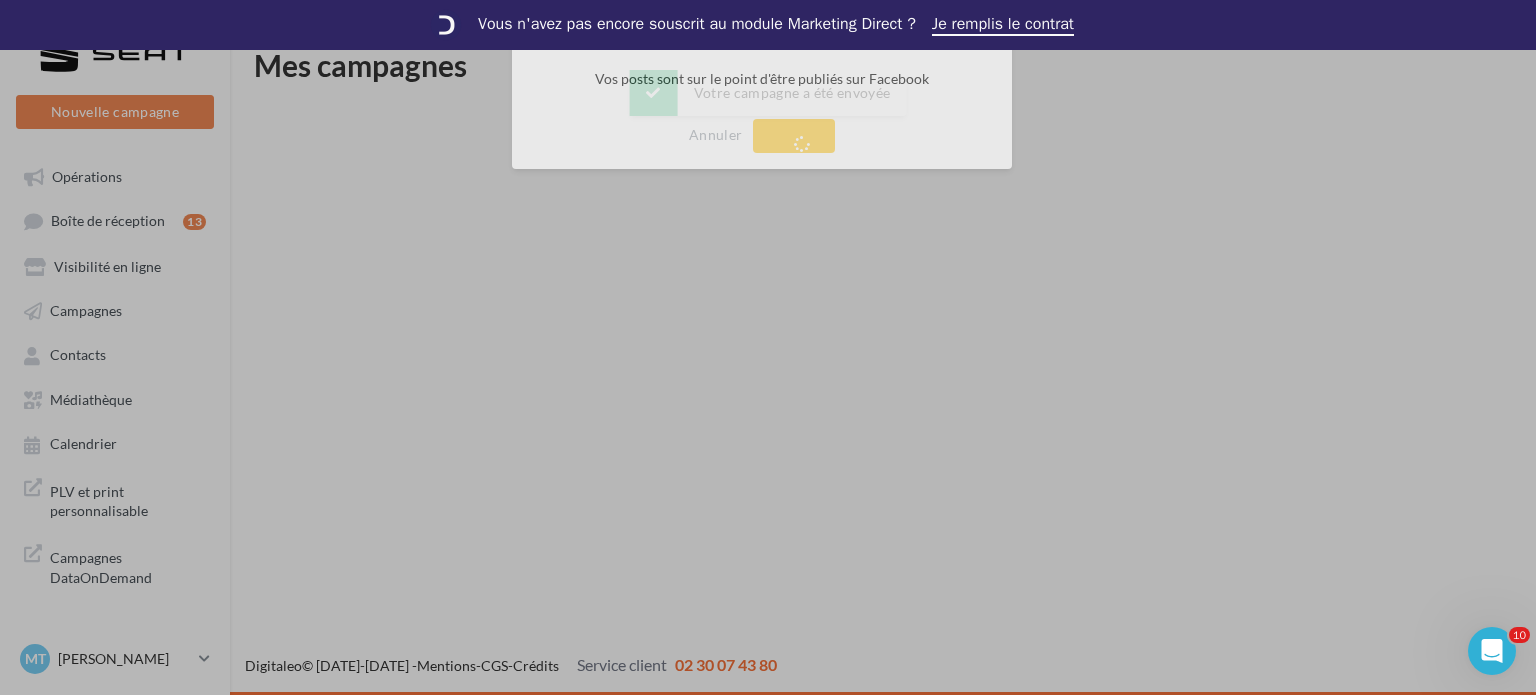 scroll, scrollTop: 0, scrollLeft: 0, axis: both 